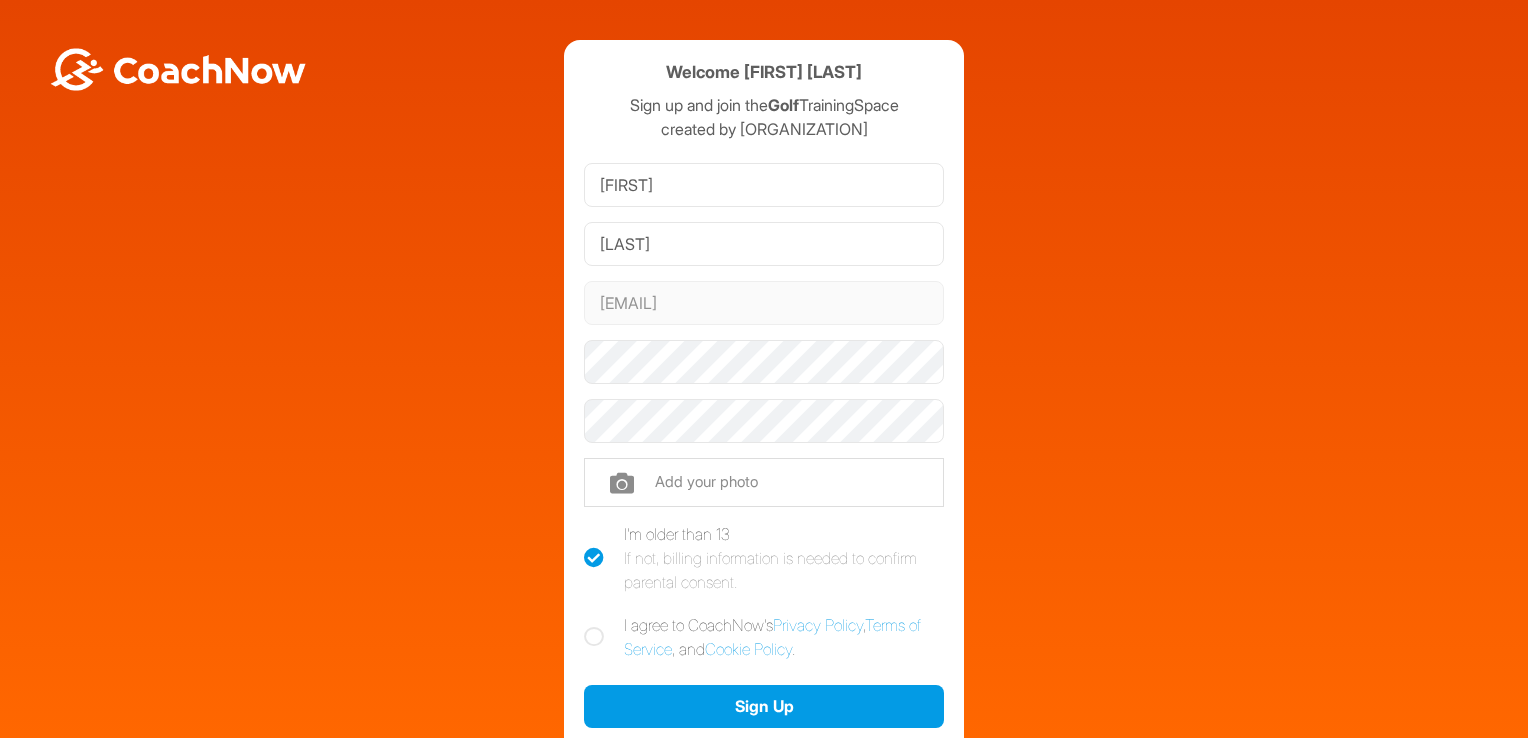 scroll, scrollTop: 0, scrollLeft: 0, axis: both 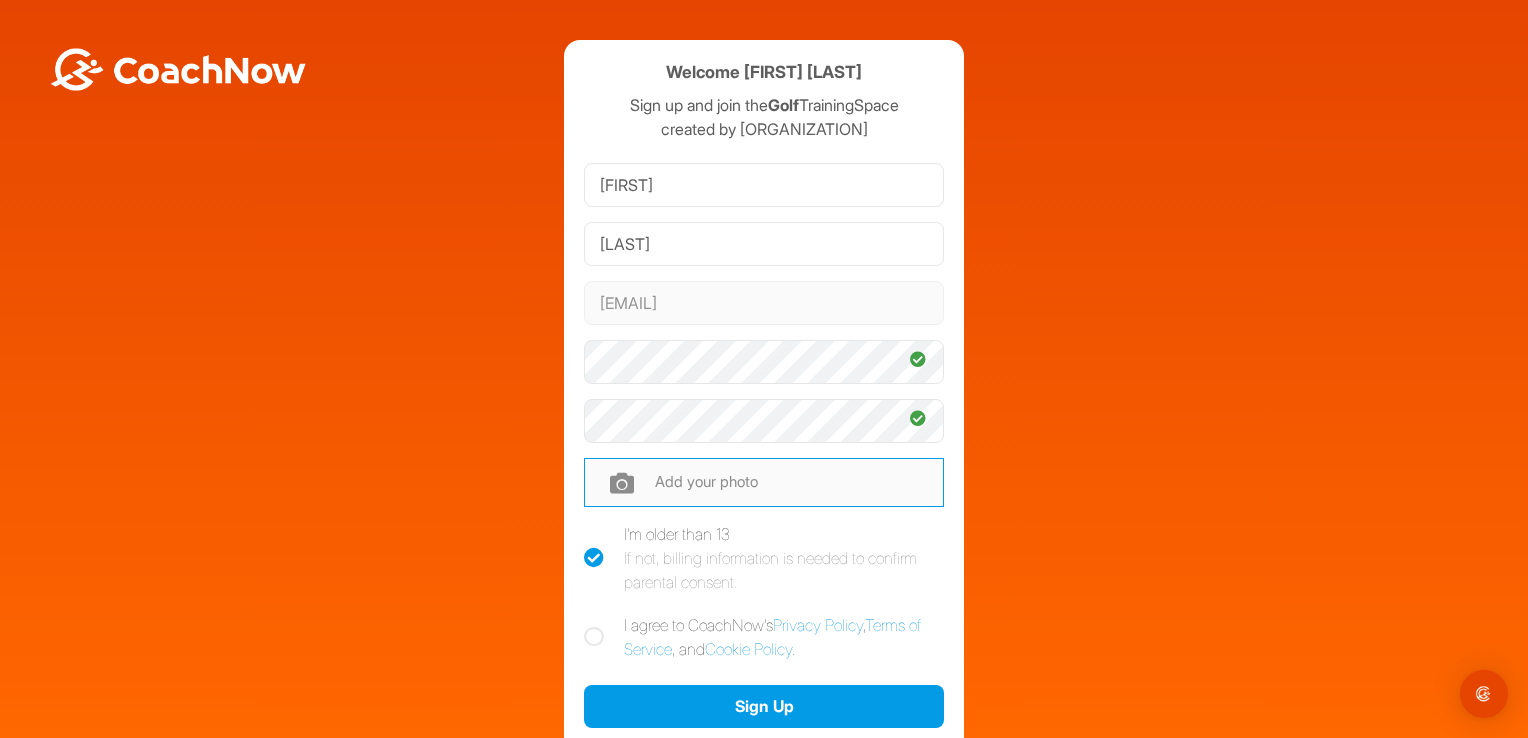 click at bounding box center [764, 482] 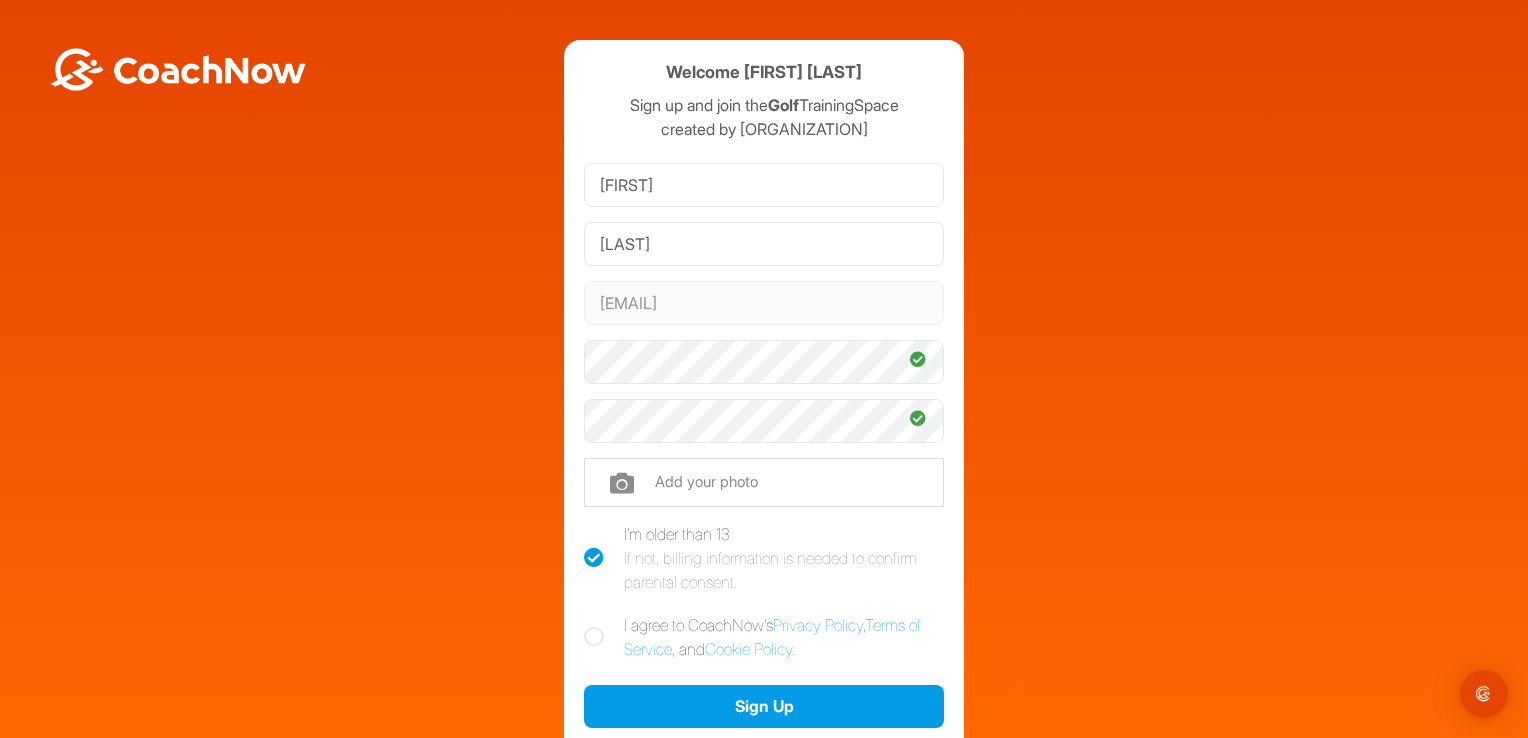 click on "If not, billing information is needed to confirm parental consent." at bounding box center (784, 570) 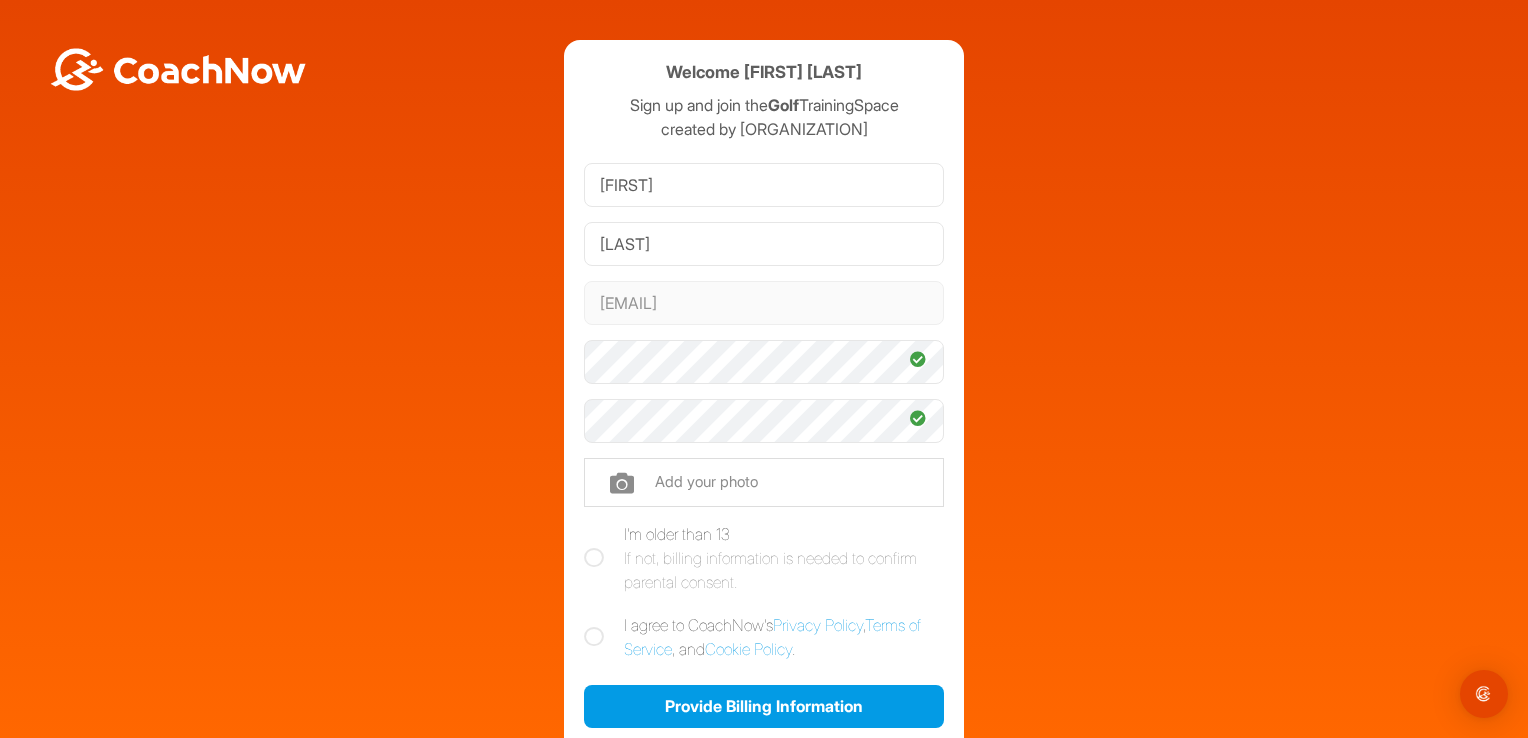click at bounding box center [594, 558] 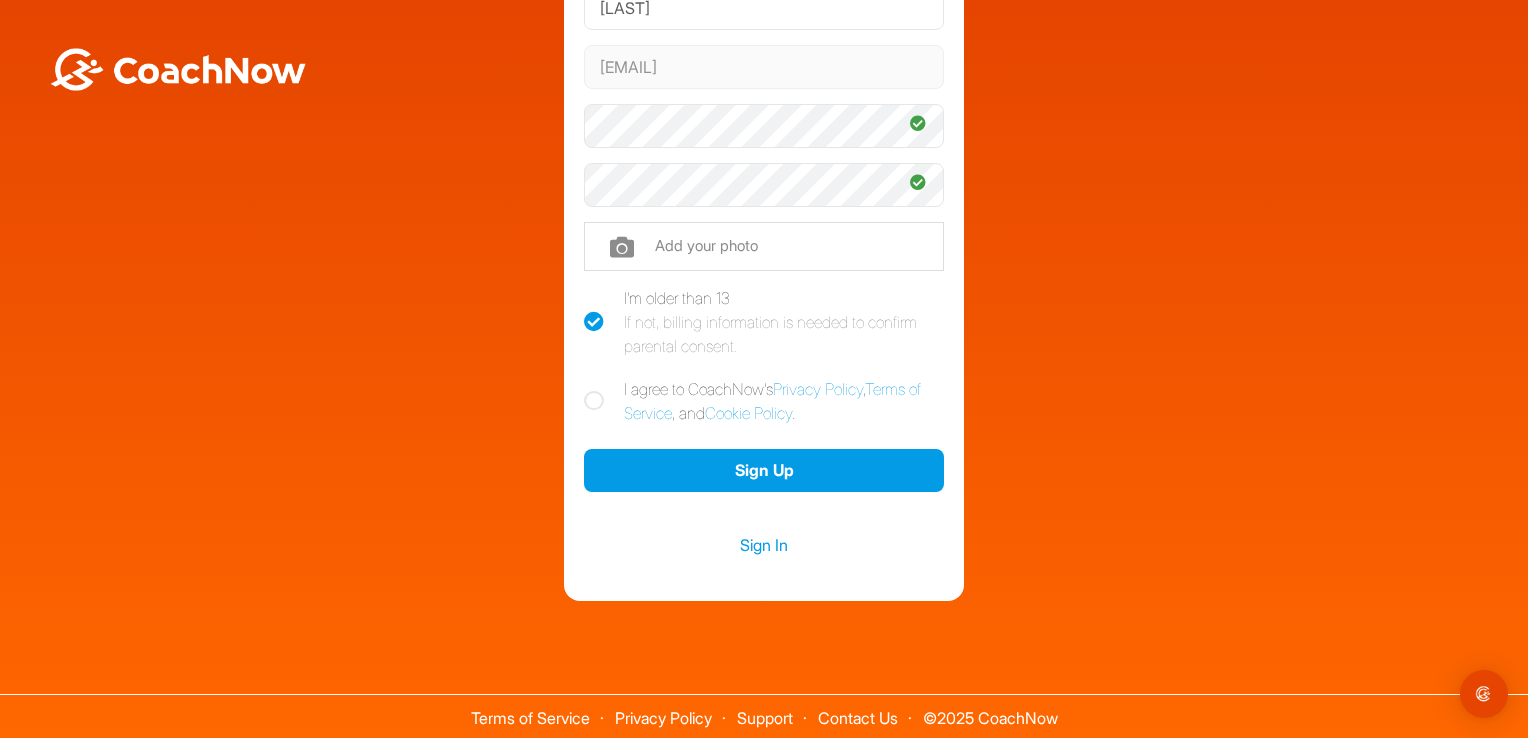 scroll, scrollTop: 136, scrollLeft: 0, axis: vertical 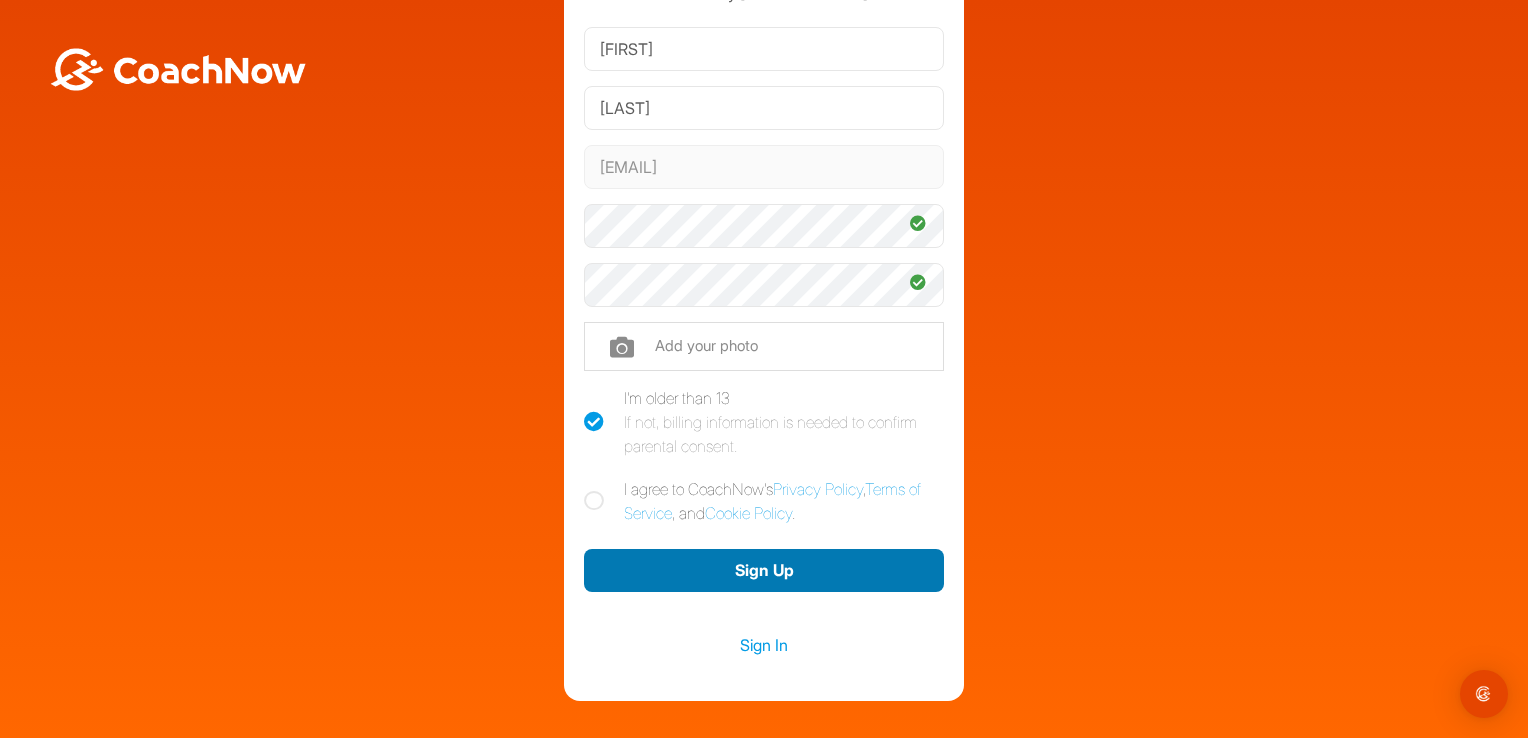 click on "Sign Up" at bounding box center (764, 570) 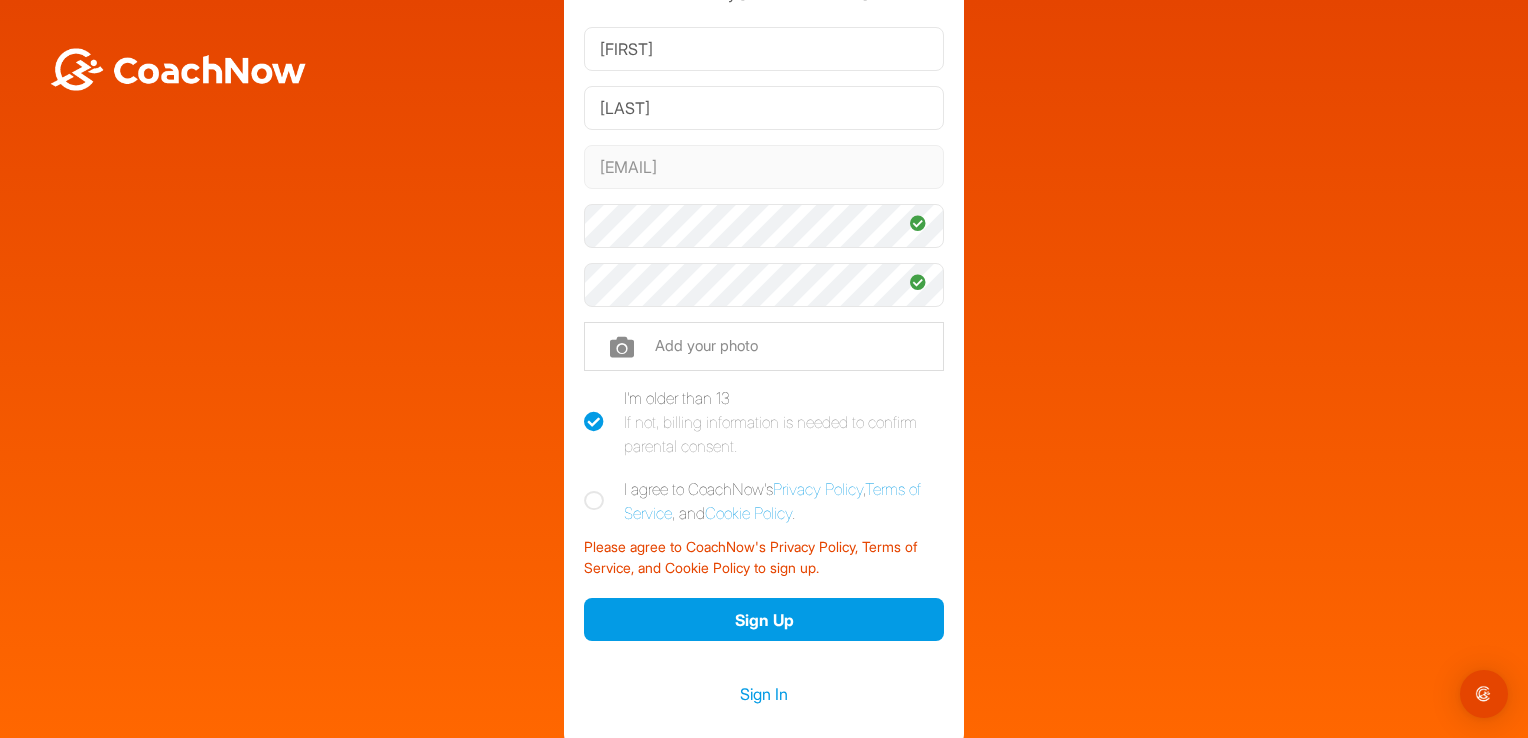 click at bounding box center [594, 501] 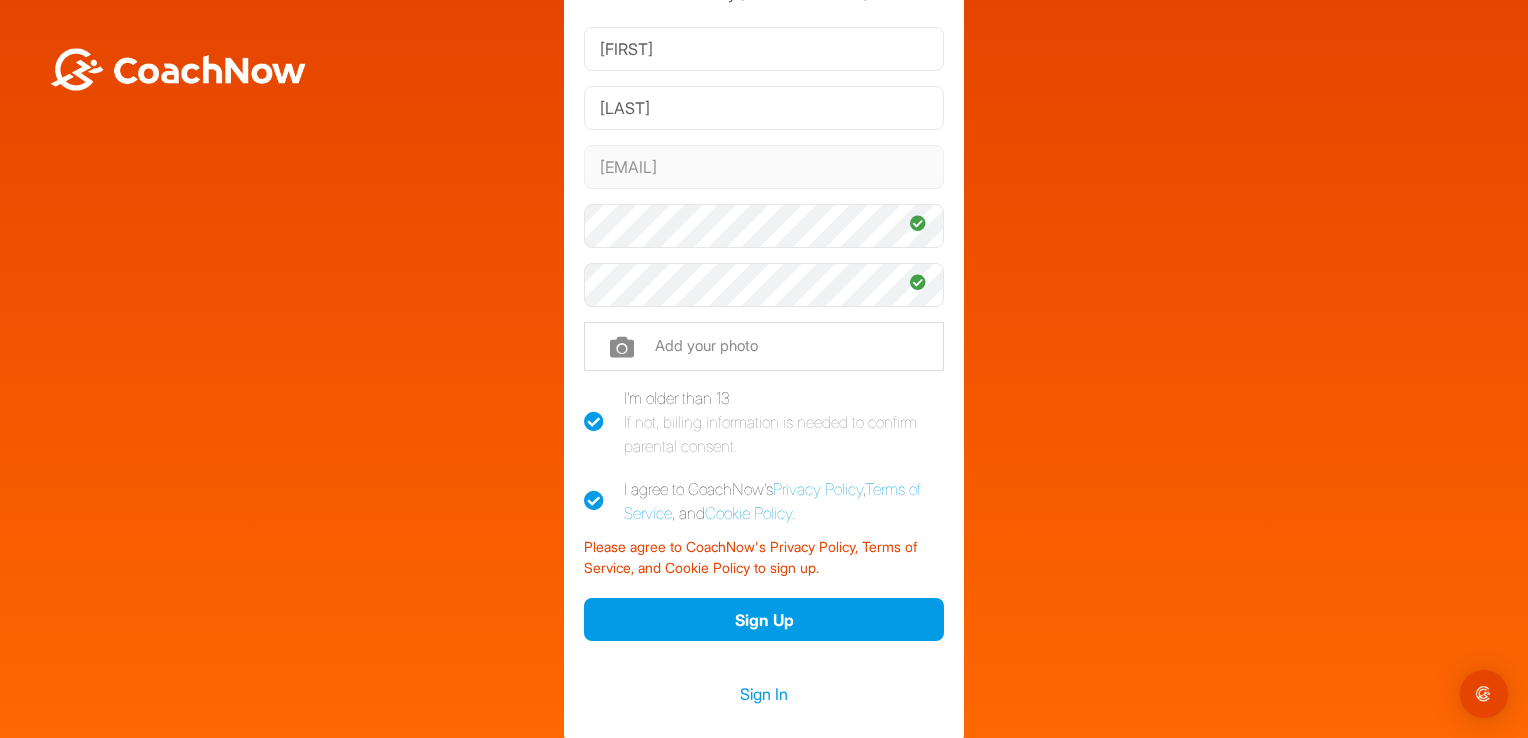 checkbox on "true" 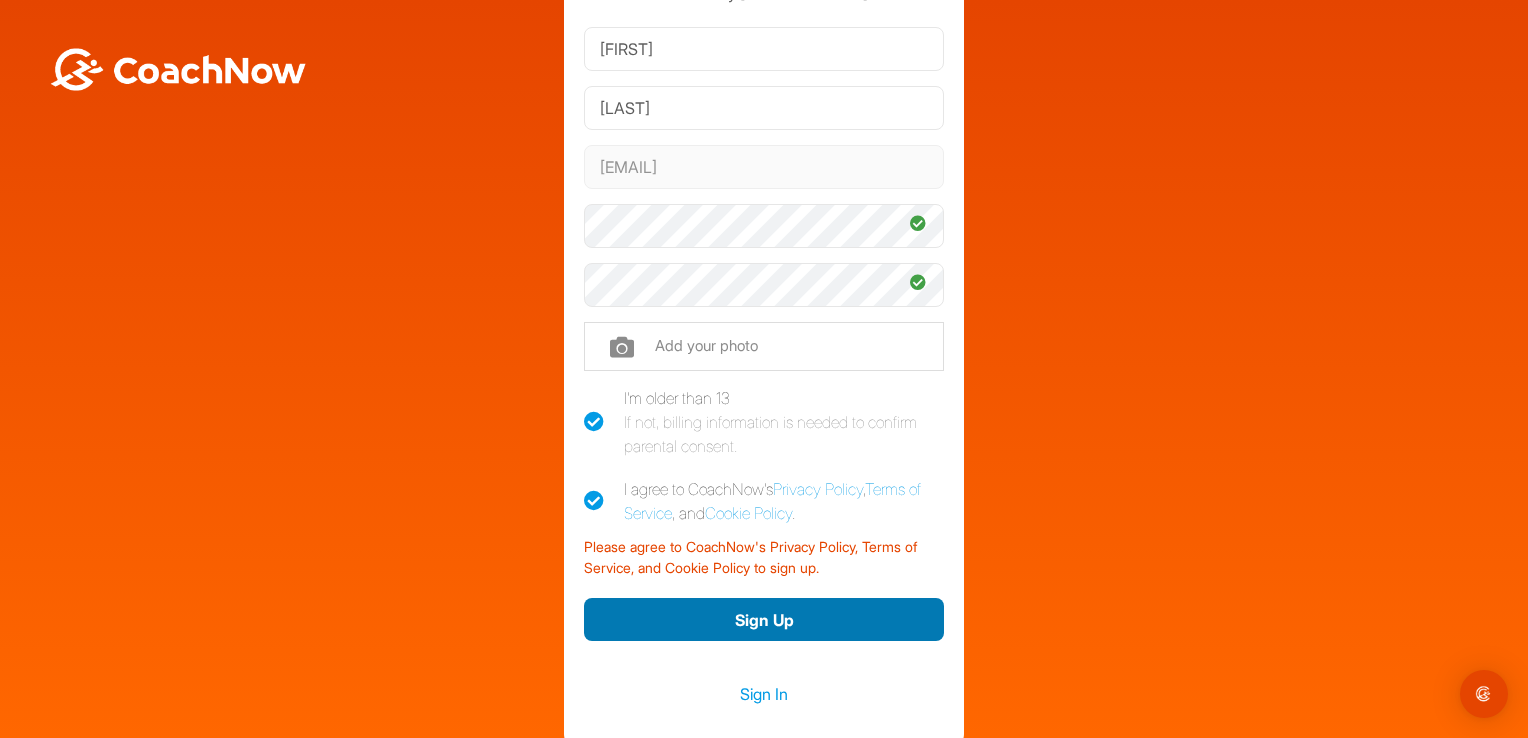 click on "Sign Up" at bounding box center [764, 619] 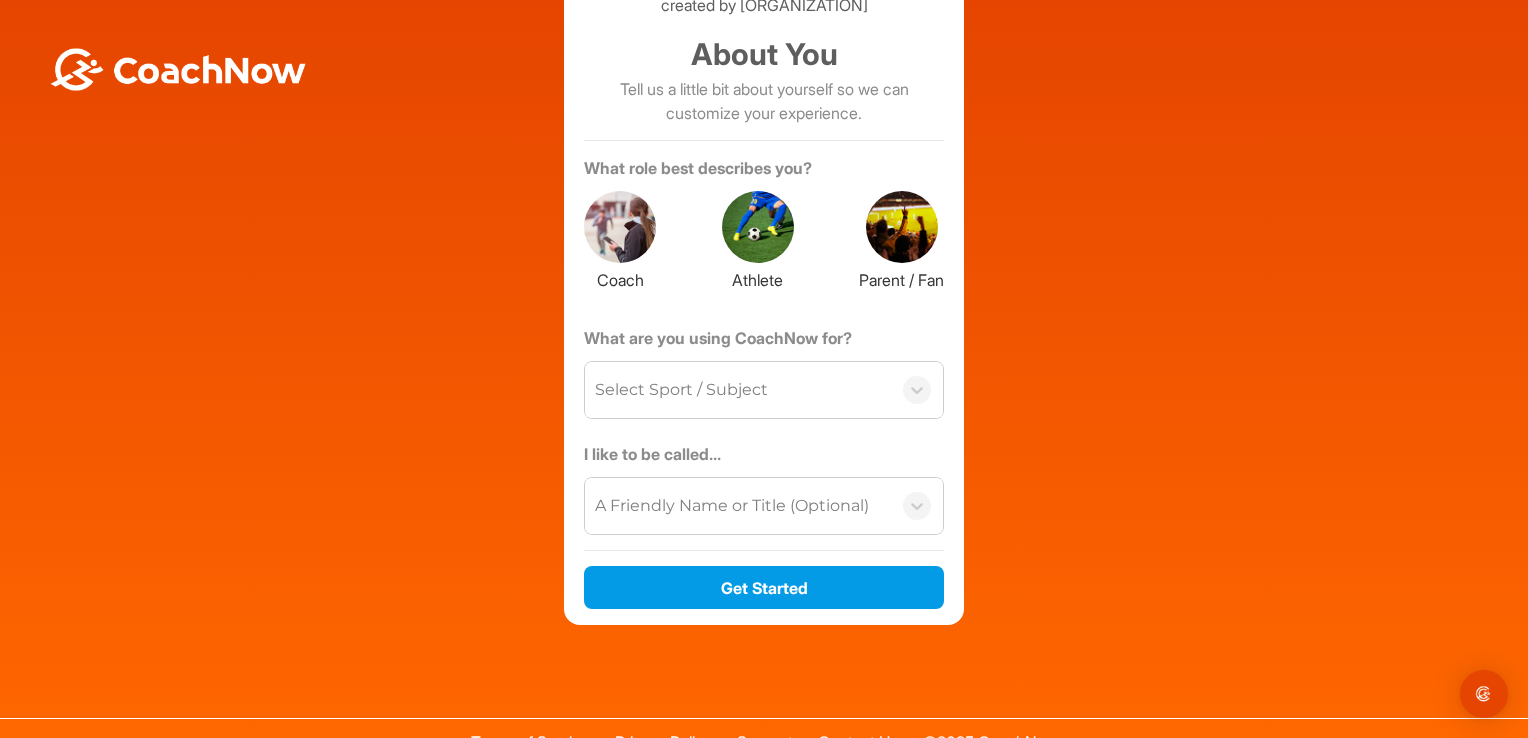 scroll, scrollTop: 136, scrollLeft: 0, axis: vertical 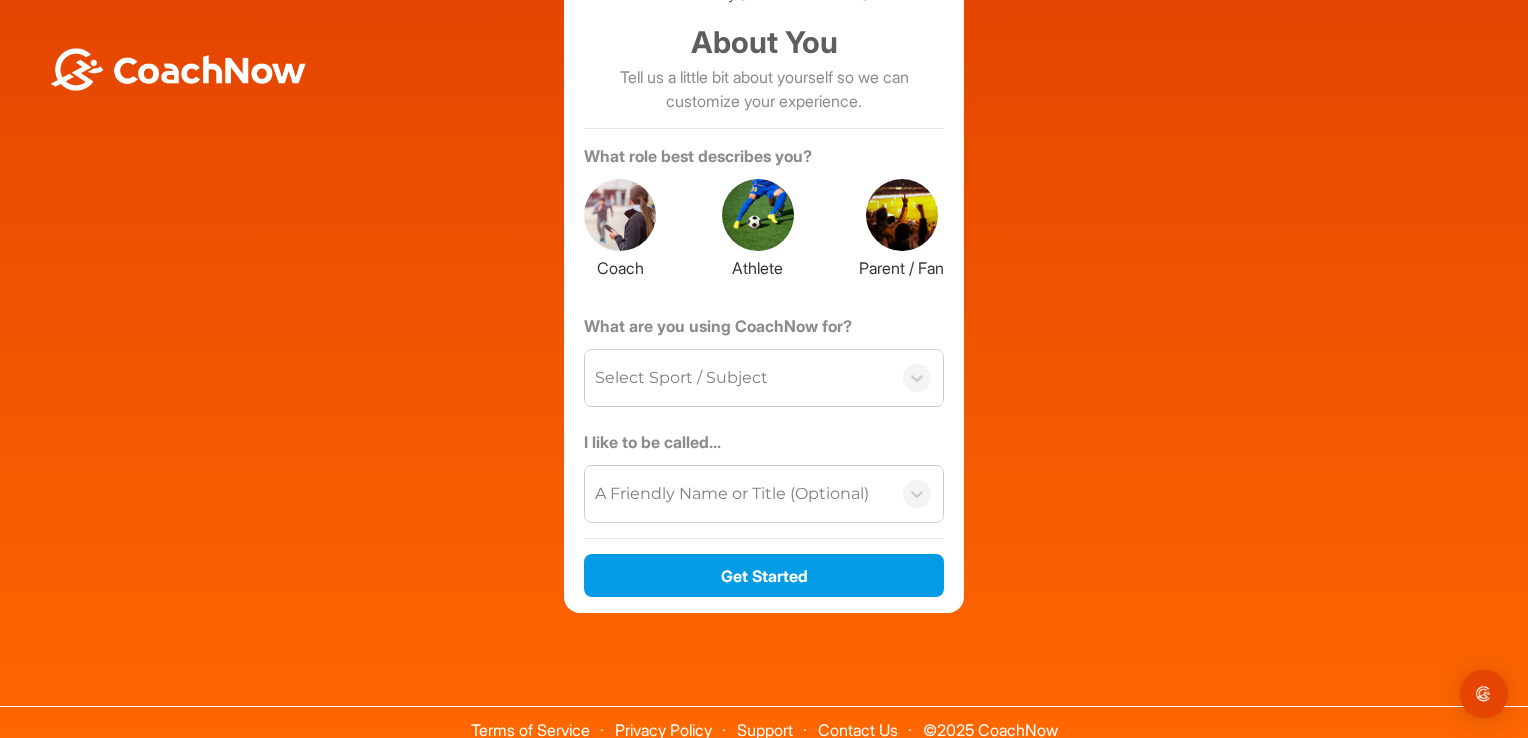 click on "Select Sport / Subject" at bounding box center (738, 378) 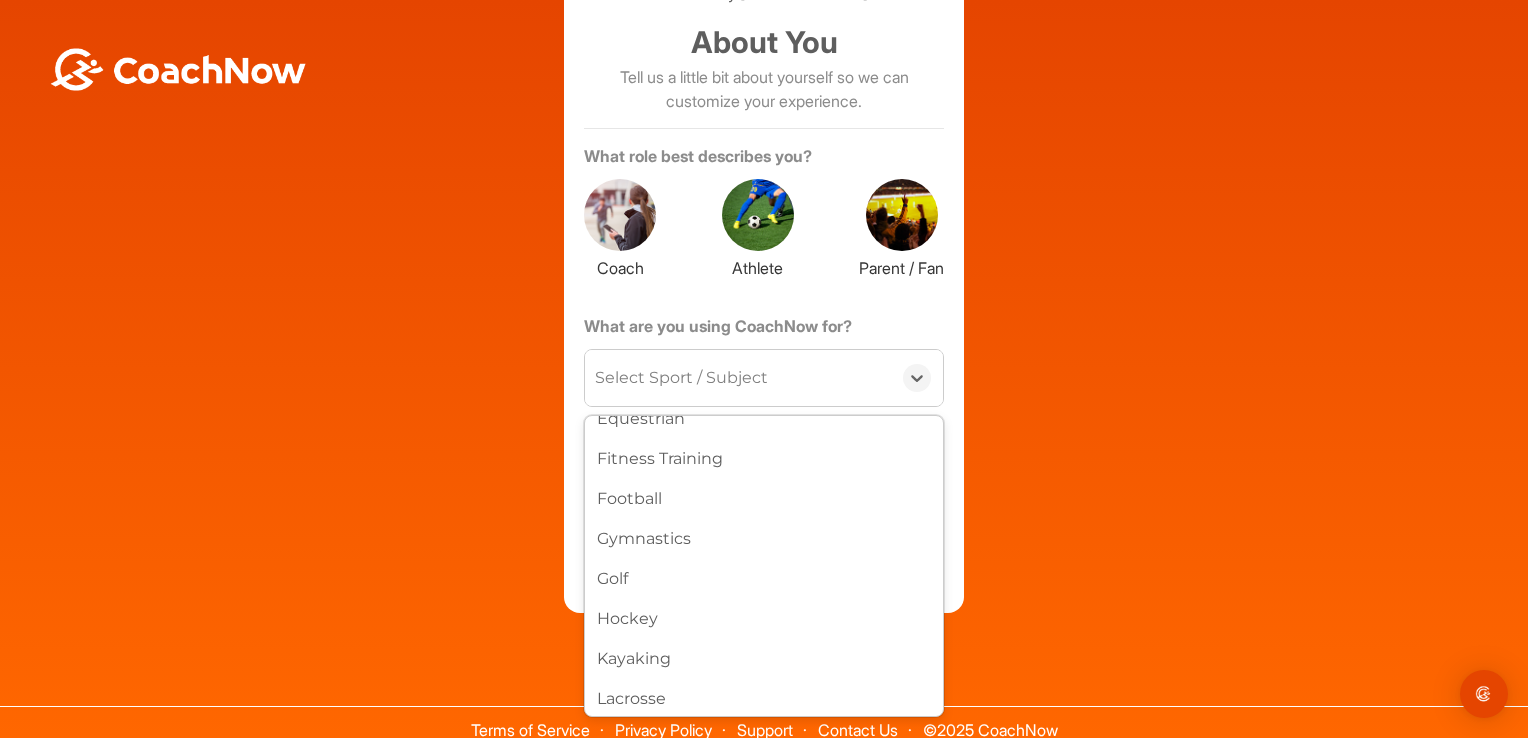 scroll, scrollTop: 400, scrollLeft: 0, axis: vertical 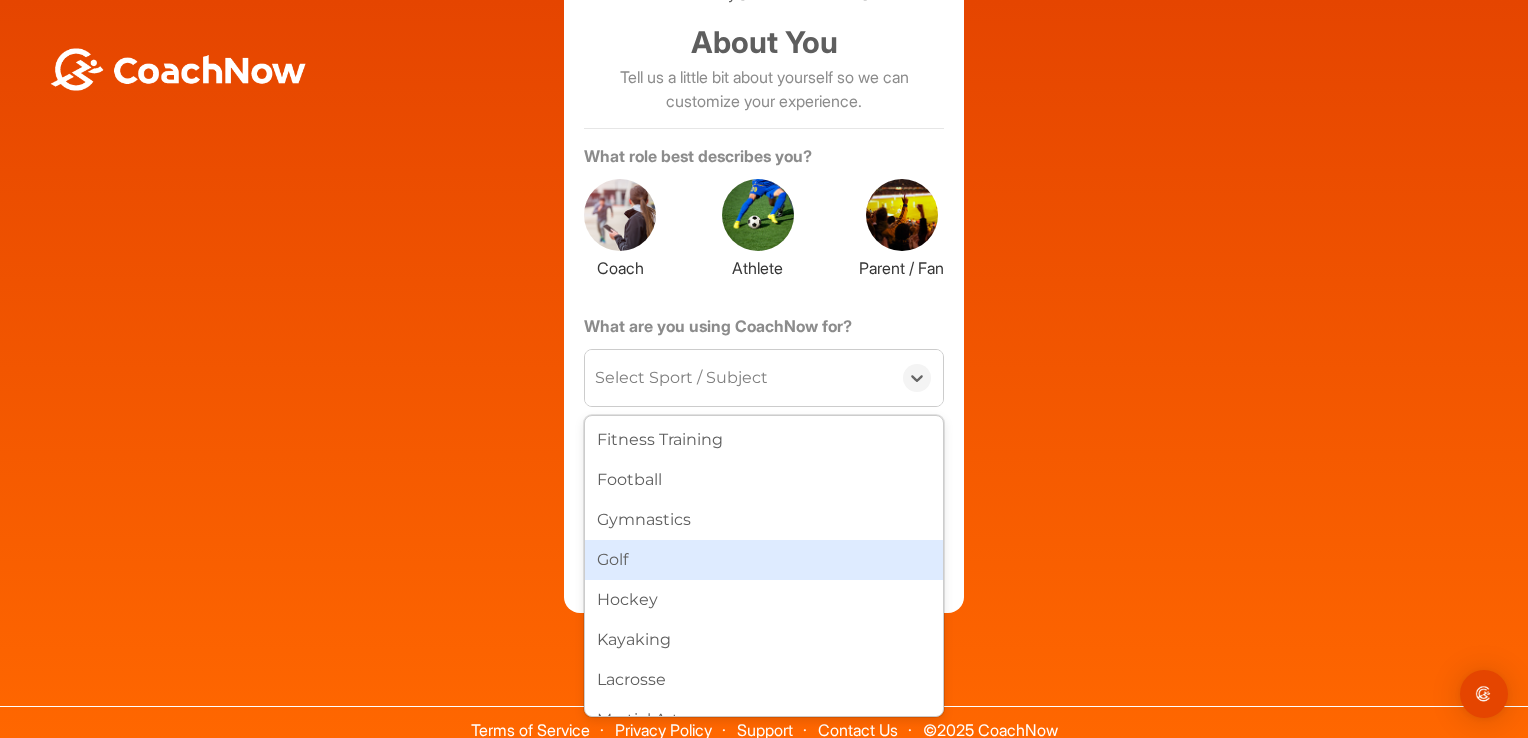 click on "Golf" at bounding box center [764, 560] 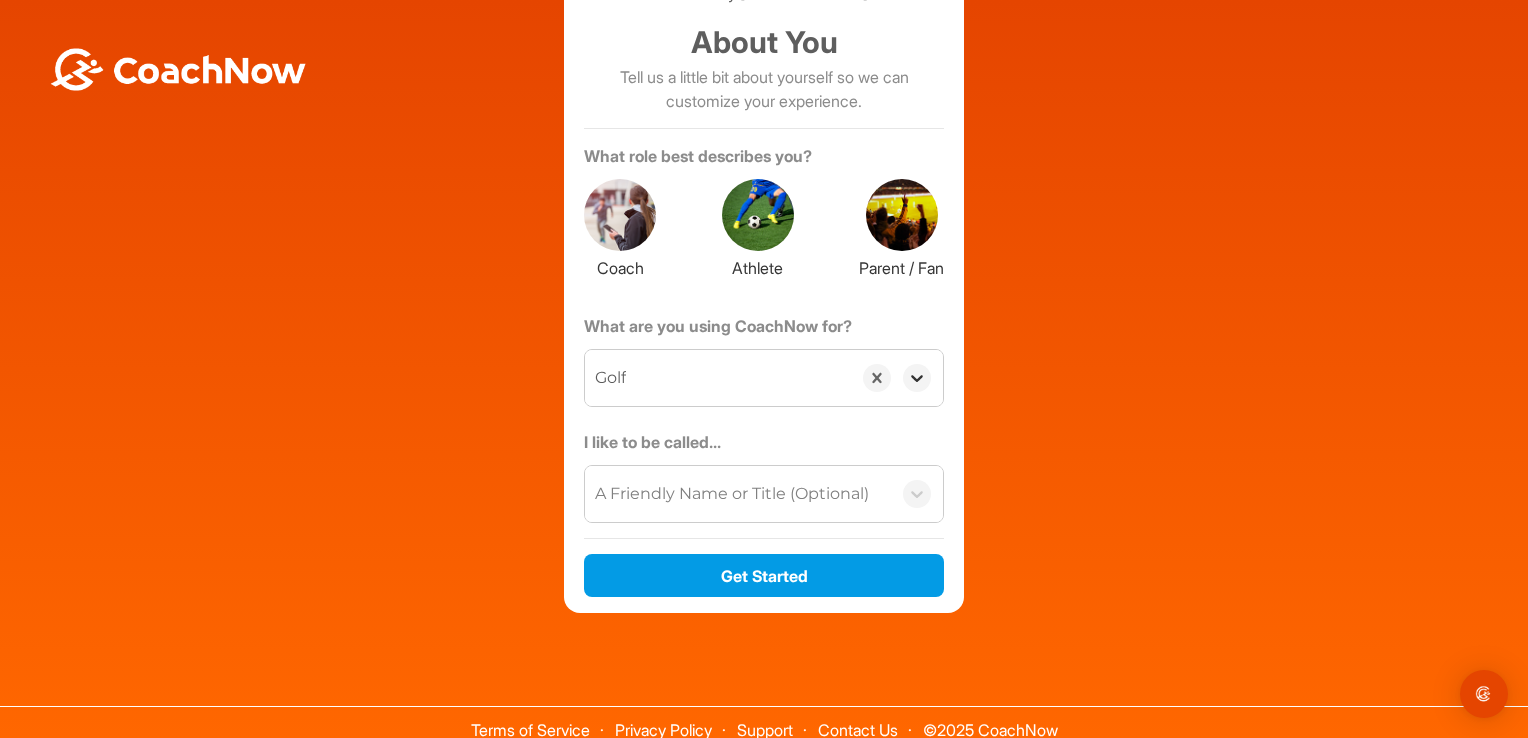 click 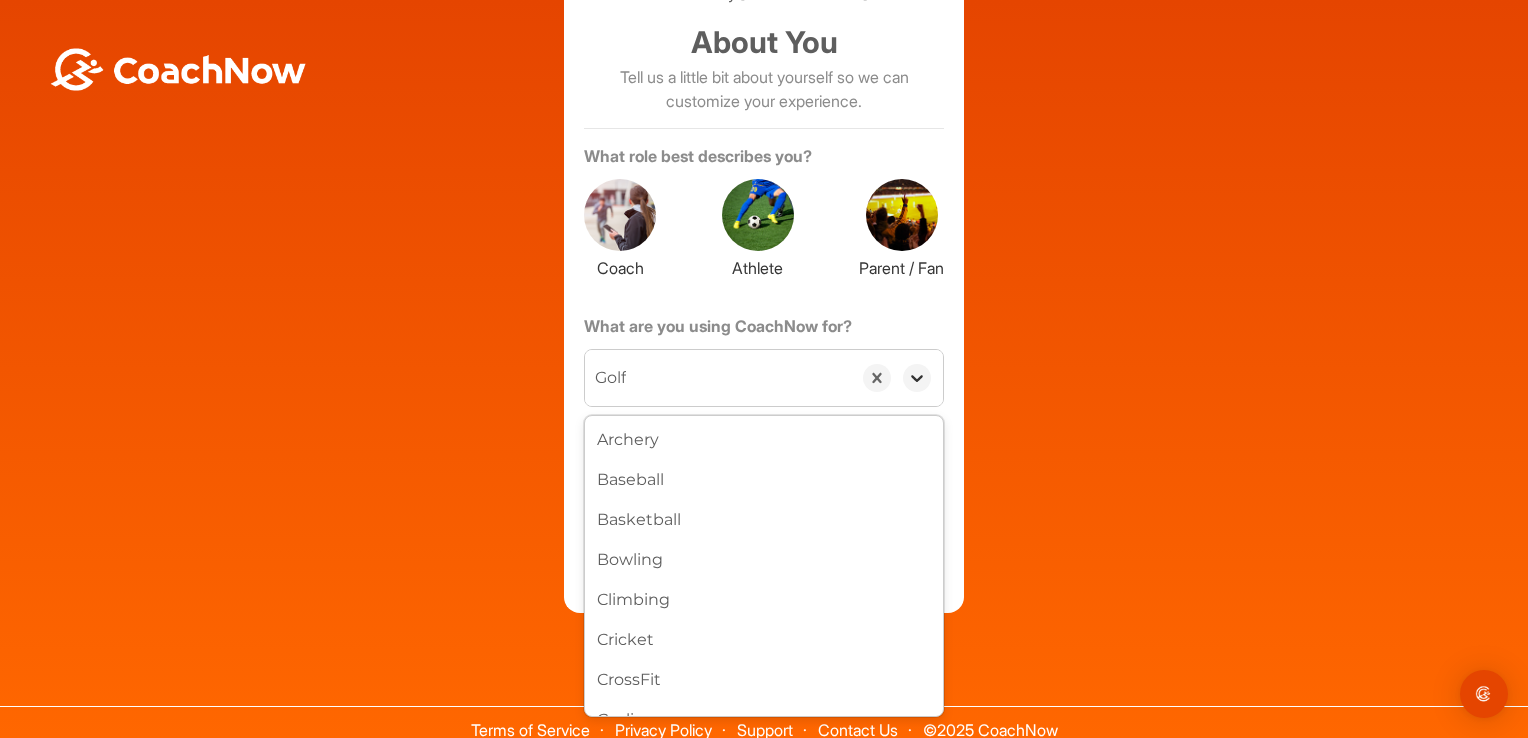 scroll, scrollTop: 277, scrollLeft: 0, axis: vertical 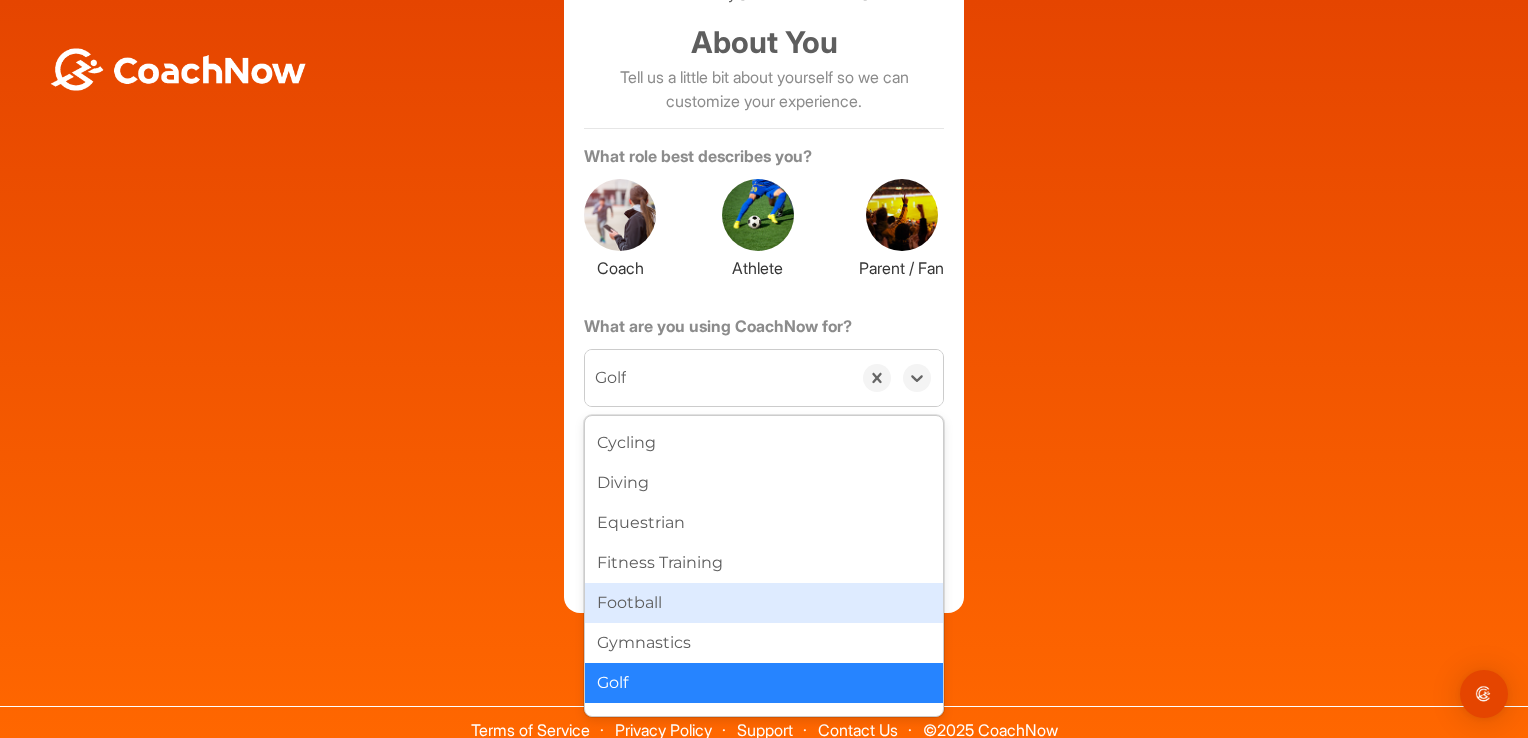 click on "Football" at bounding box center [764, 603] 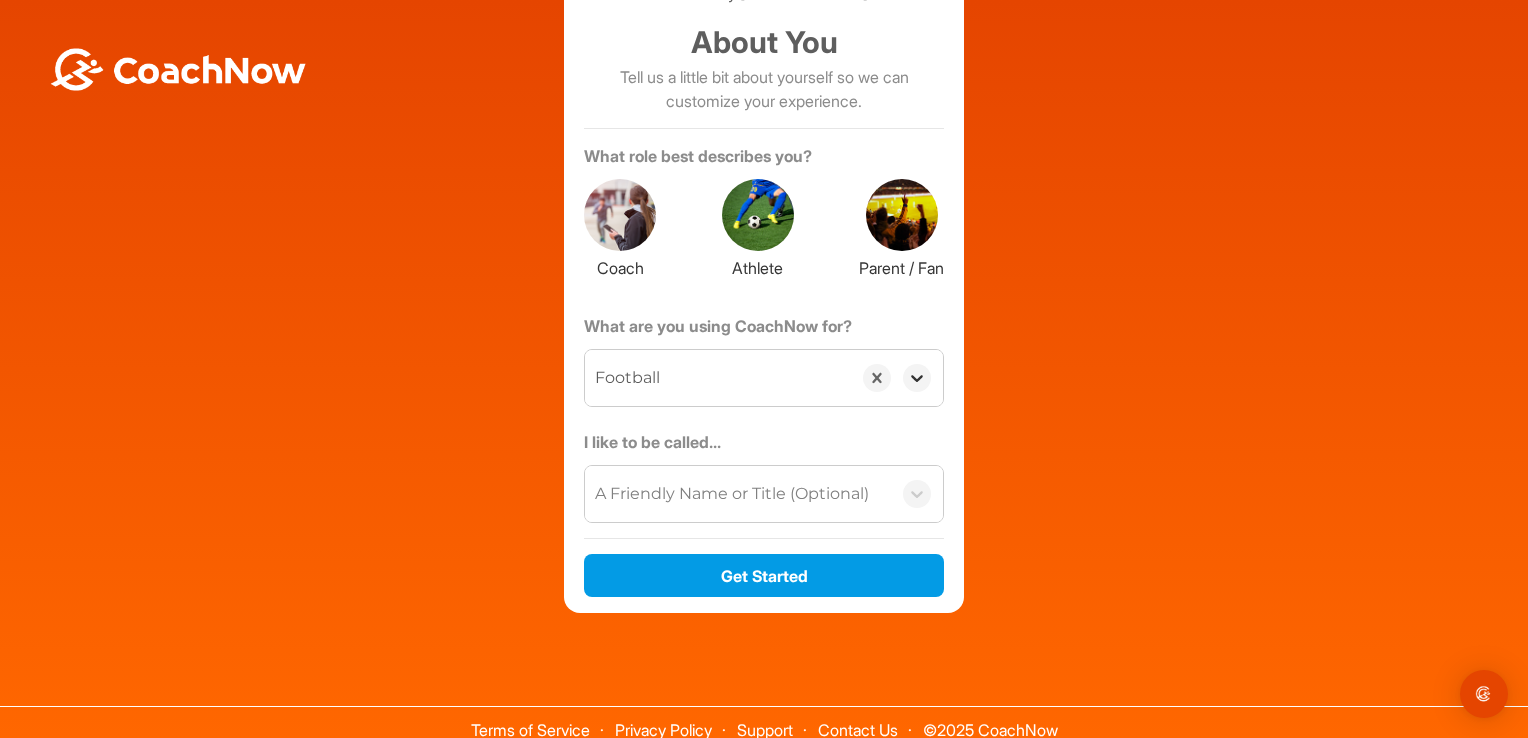click 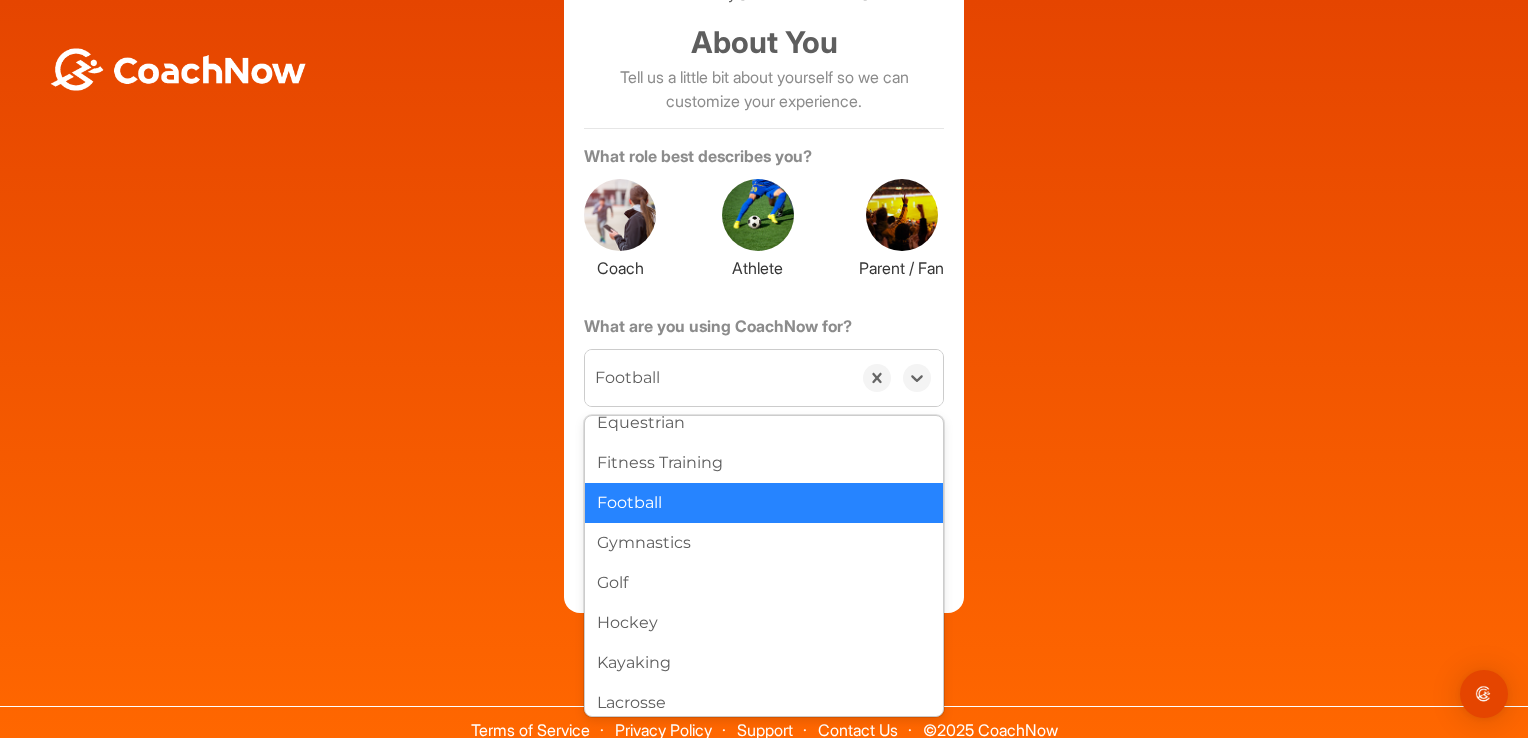 scroll, scrollTop: 397, scrollLeft: 0, axis: vertical 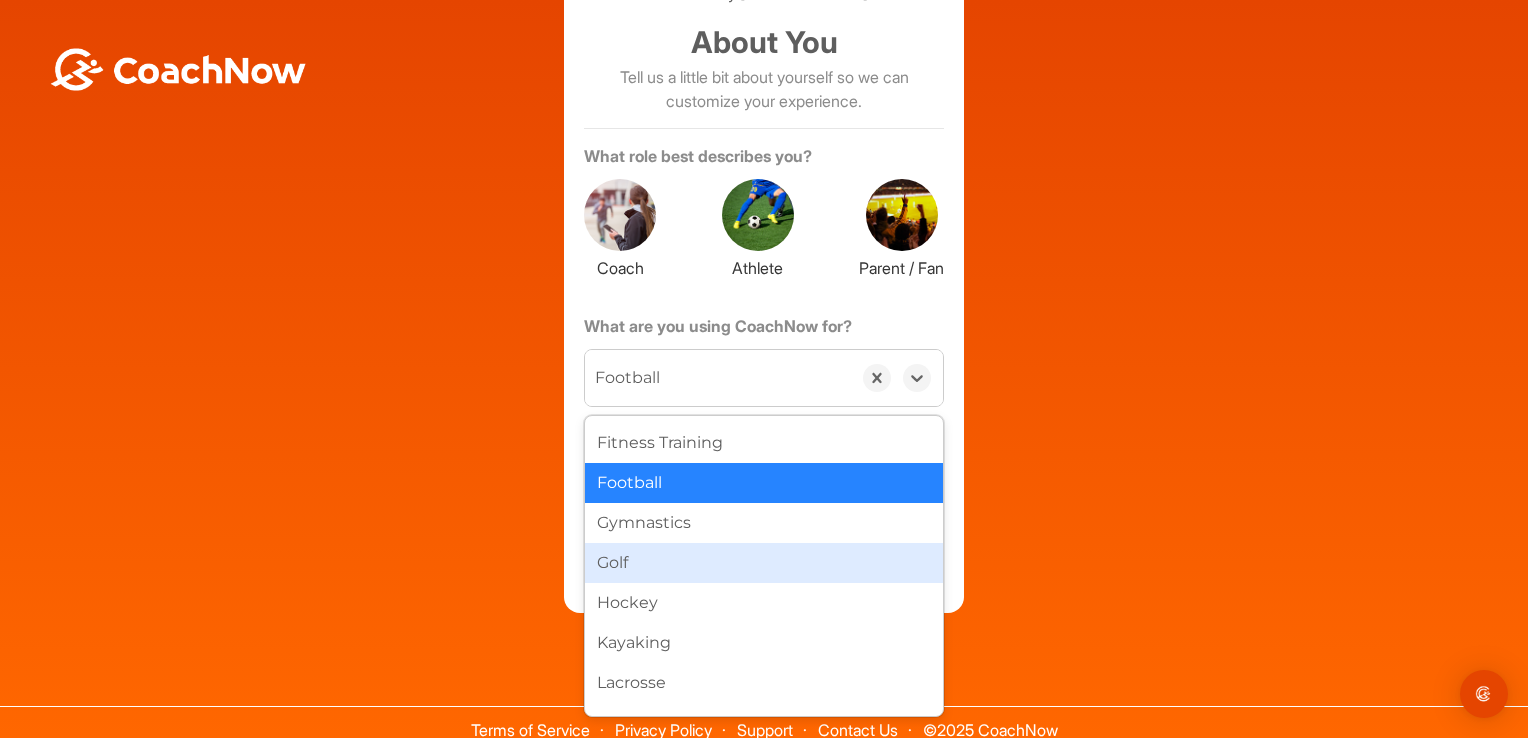 click on "Golf" at bounding box center (764, 563) 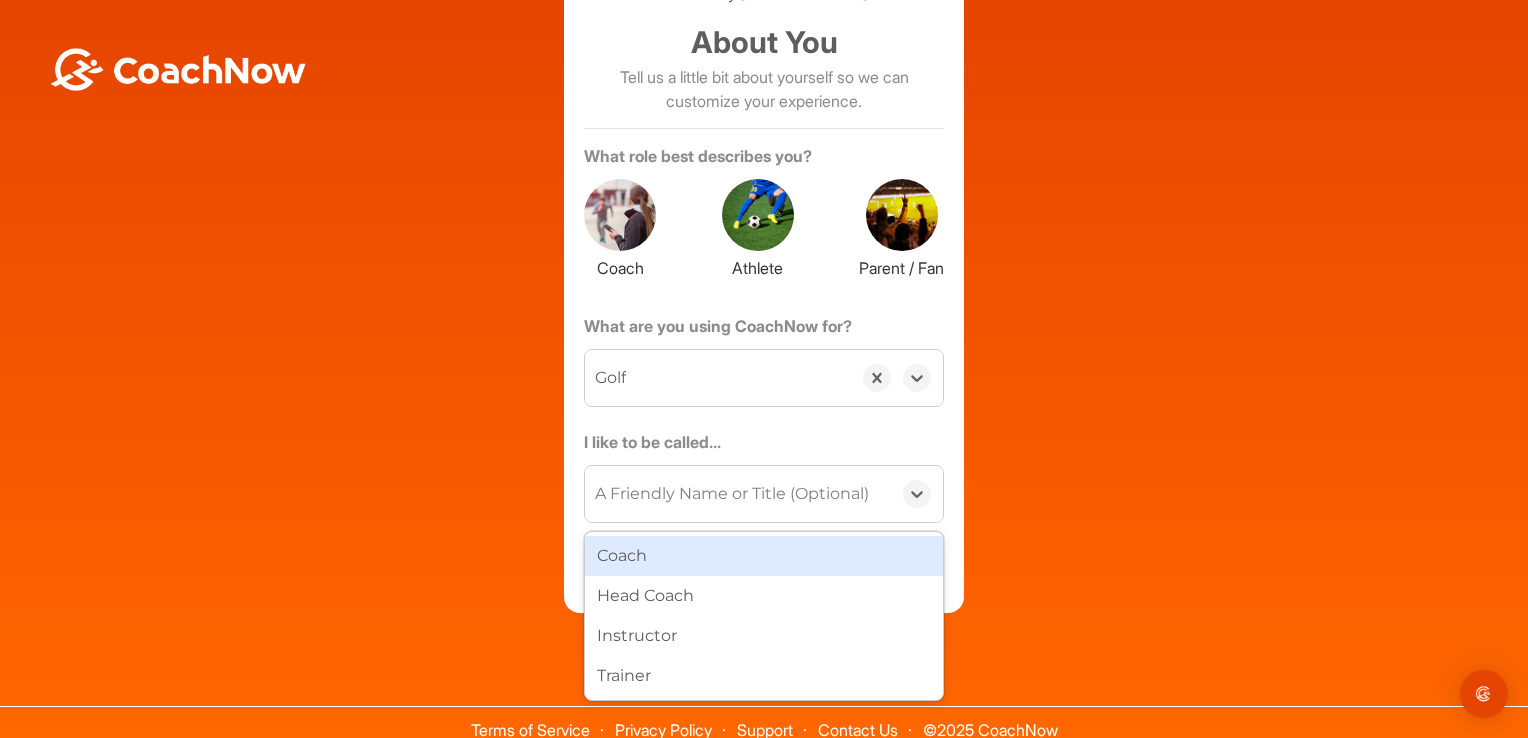 click on "A Friendly Name or Title (Optional)" at bounding box center [732, 494] 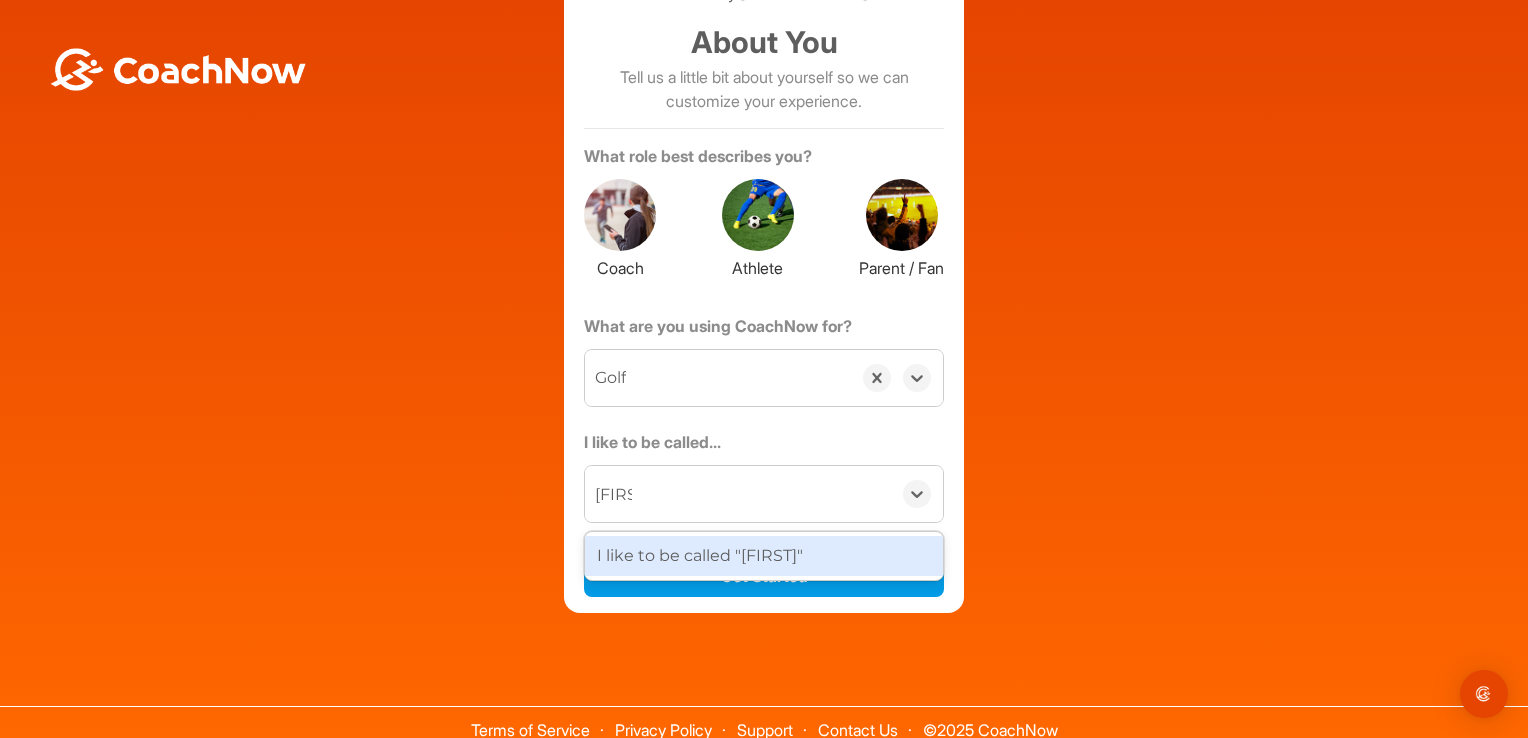 type on "[FIRST]" 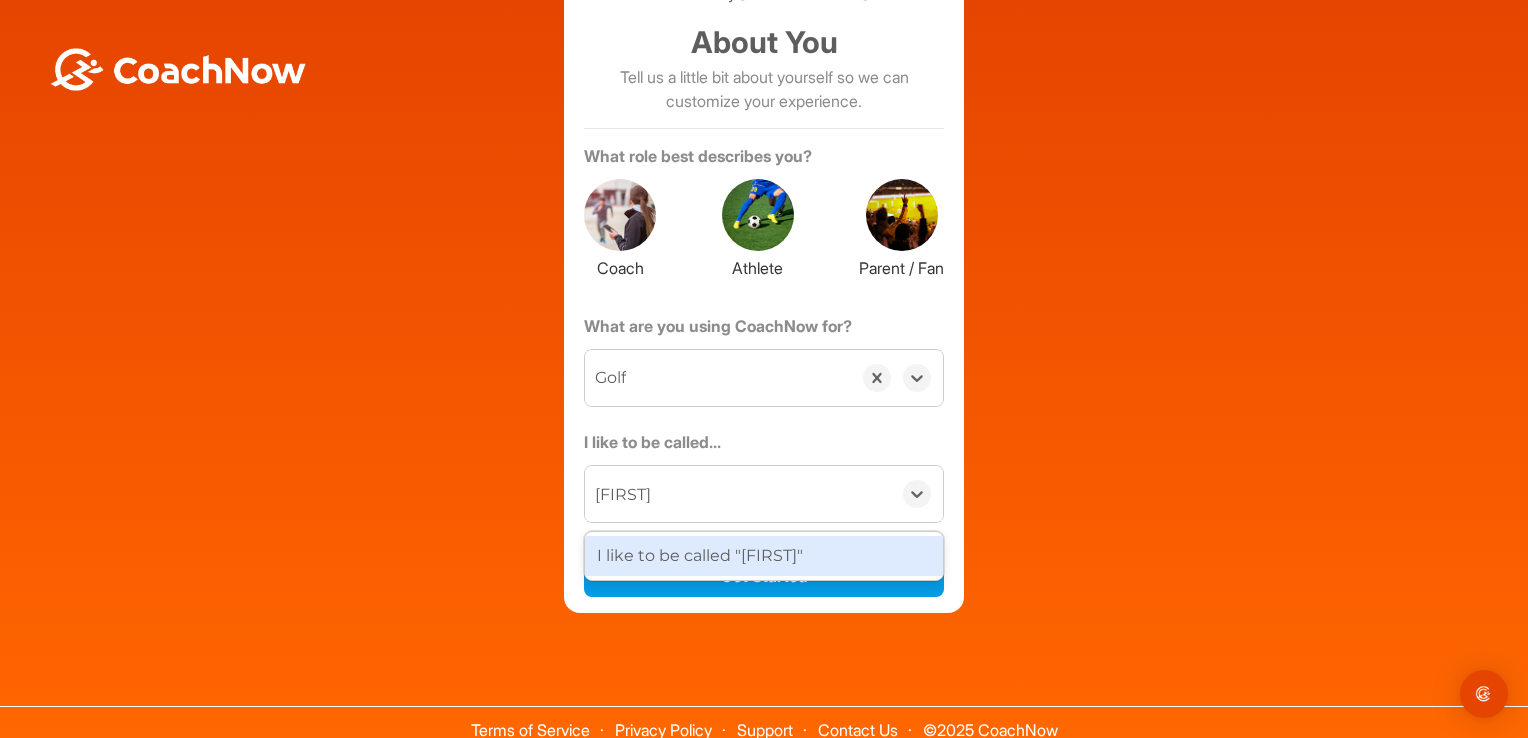 click on "I like to be called "[FIRST]"" at bounding box center [764, 556] 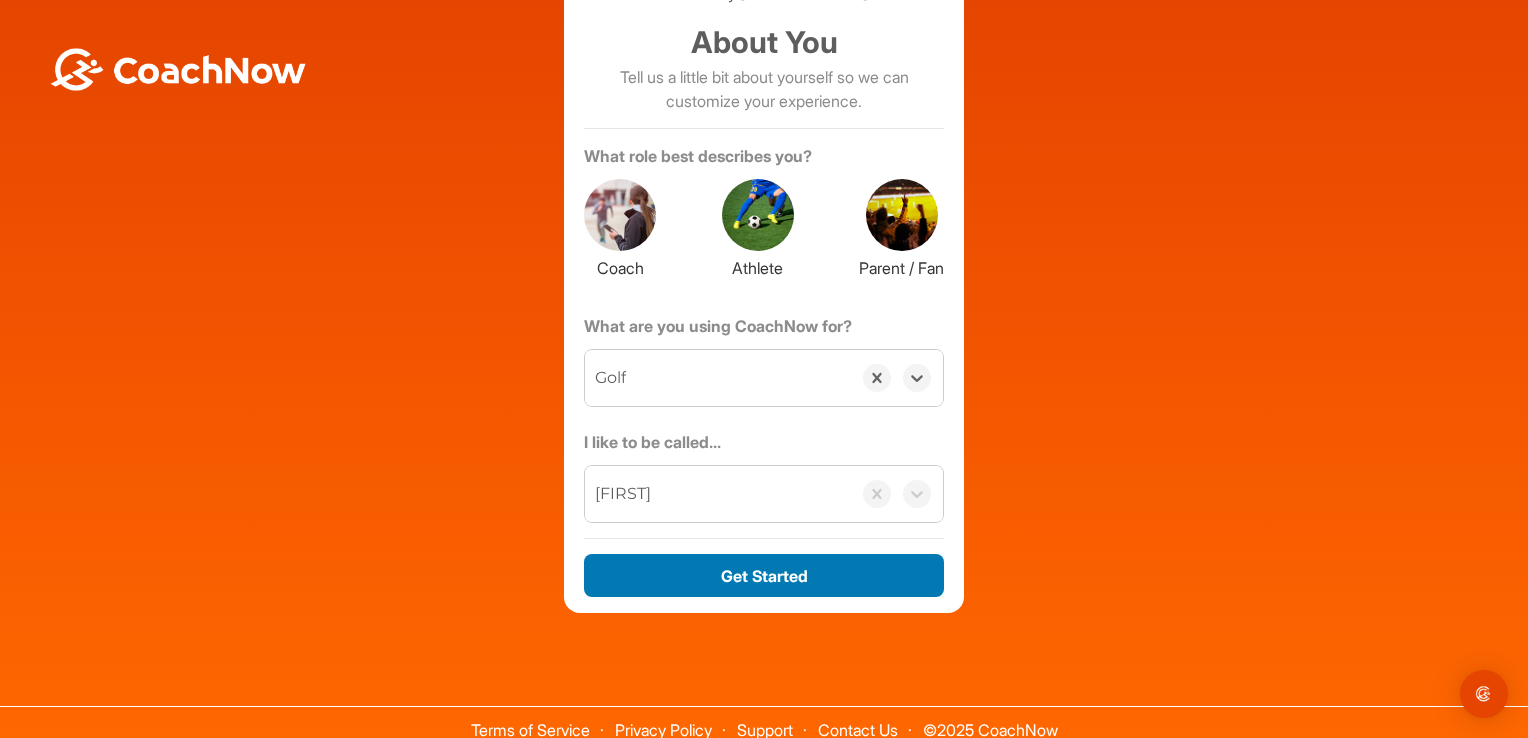 click on "Get Started" at bounding box center (764, 575) 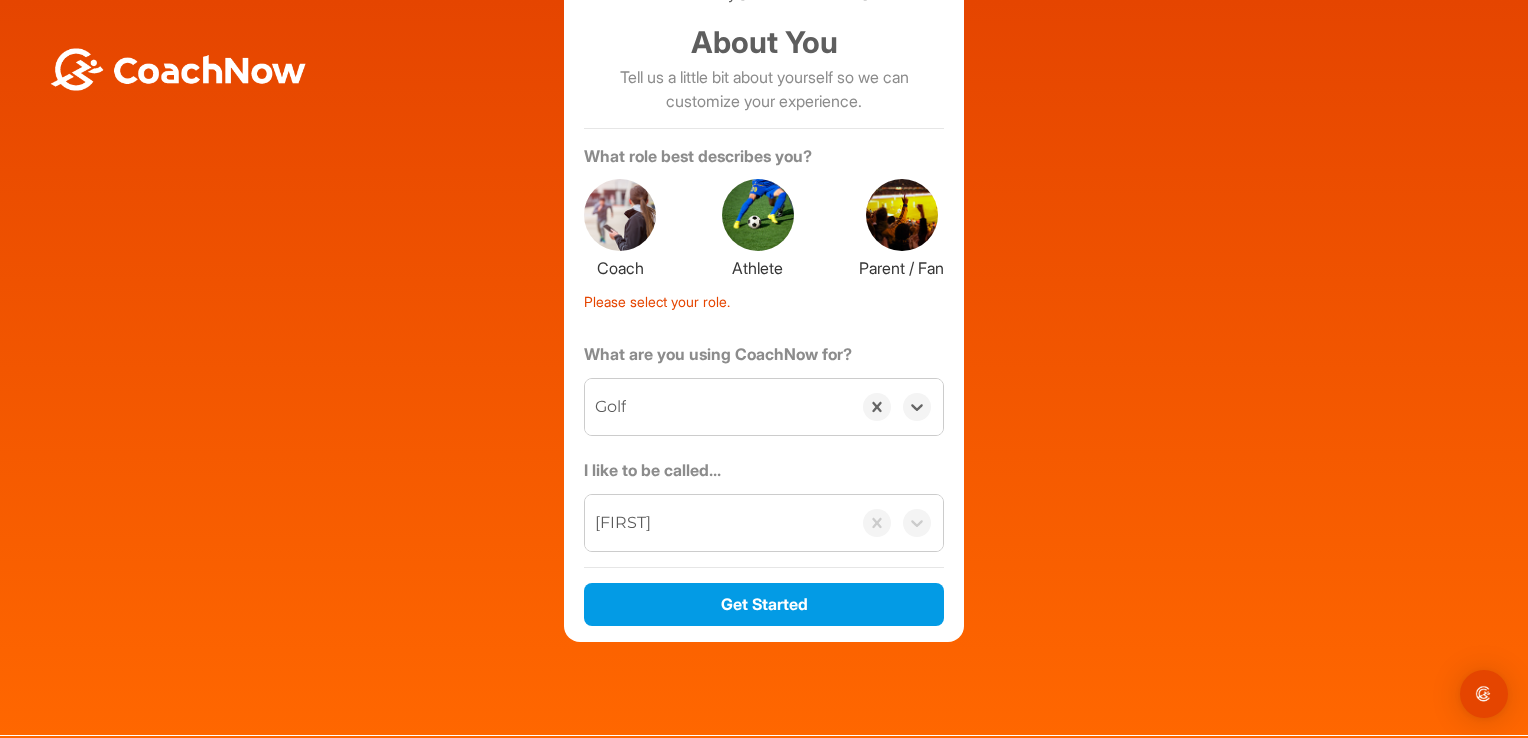 click at bounding box center [758, 215] 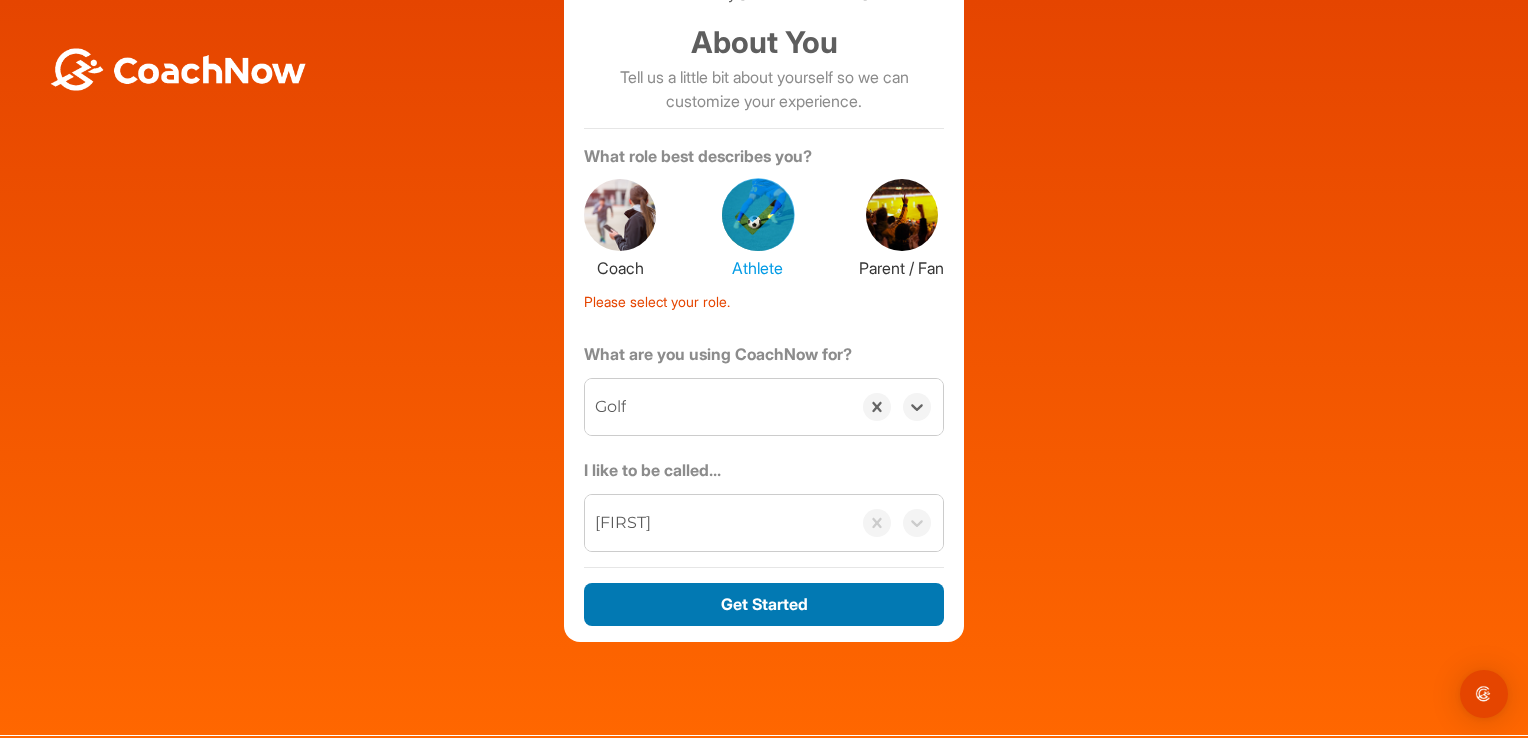 click on "Get Started" at bounding box center [764, 604] 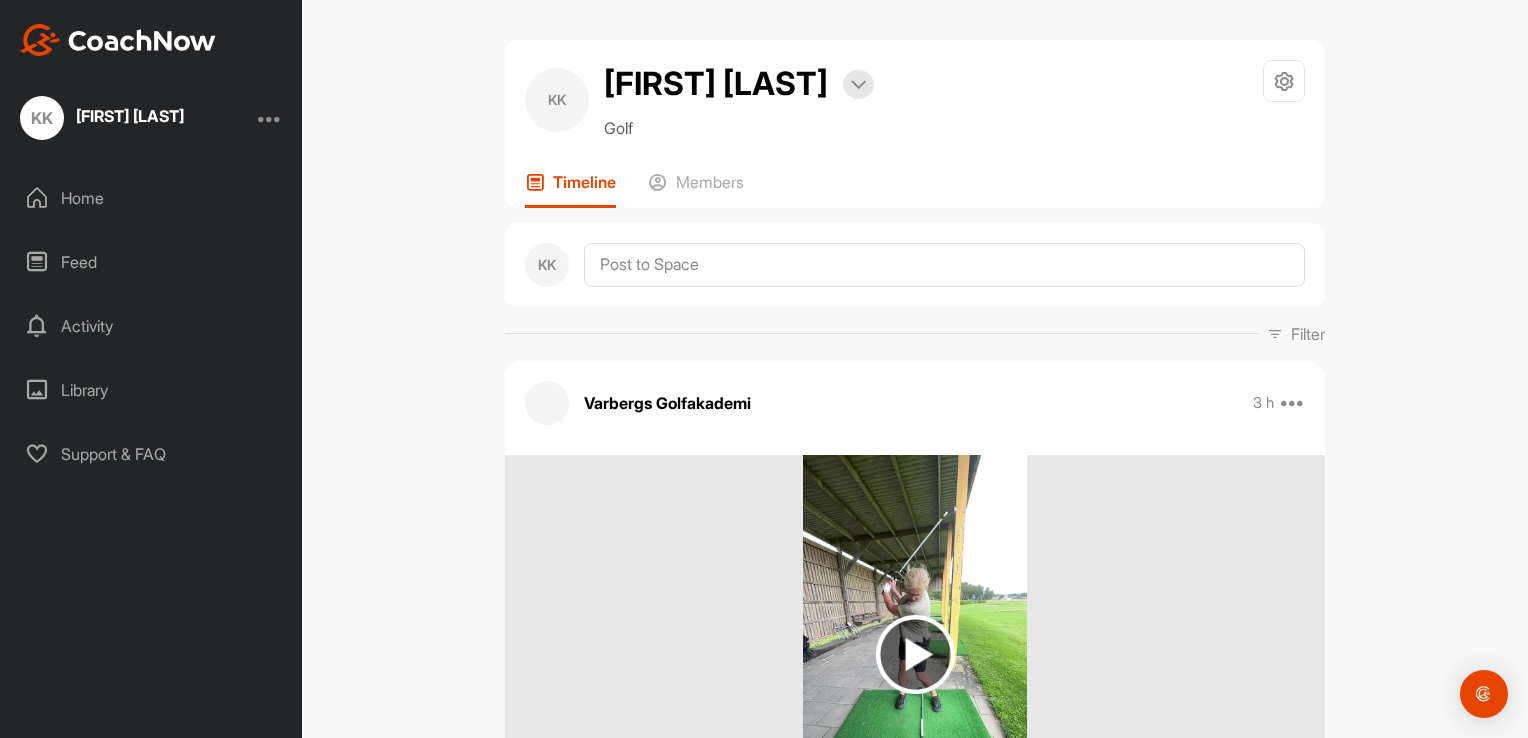scroll, scrollTop: 0, scrollLeft: 0, axis: both 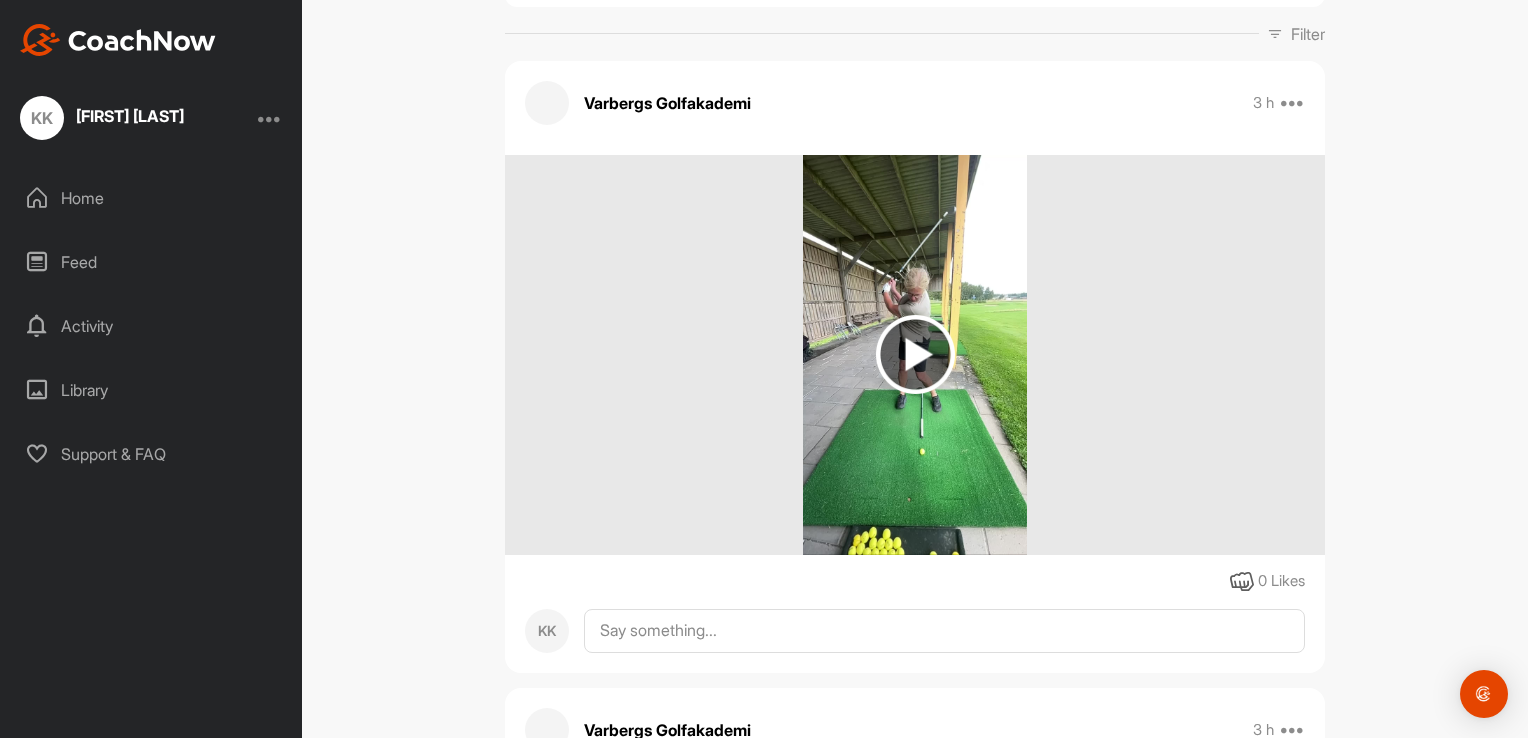 click at bounding box center (915, 354) 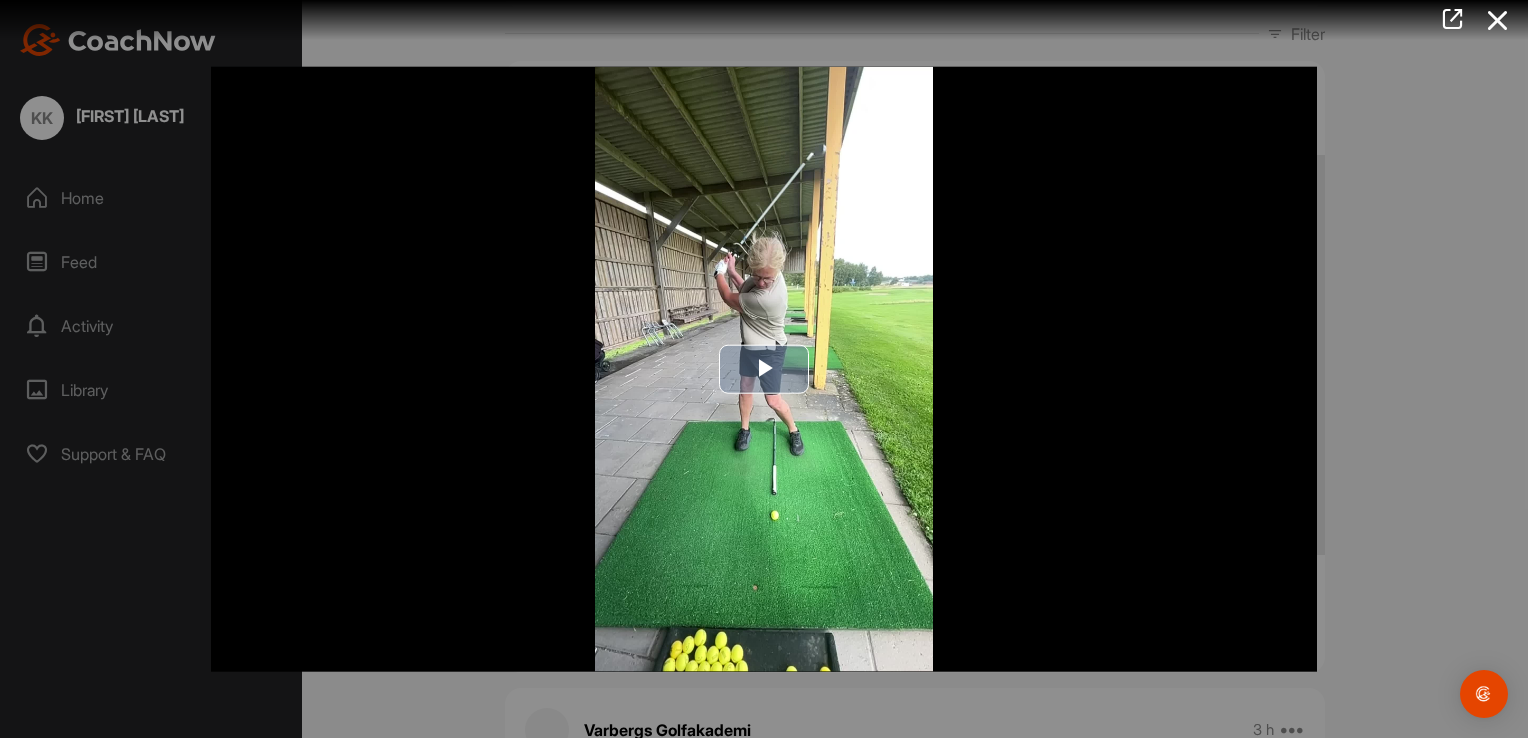 click at bounding box center (764, 369) 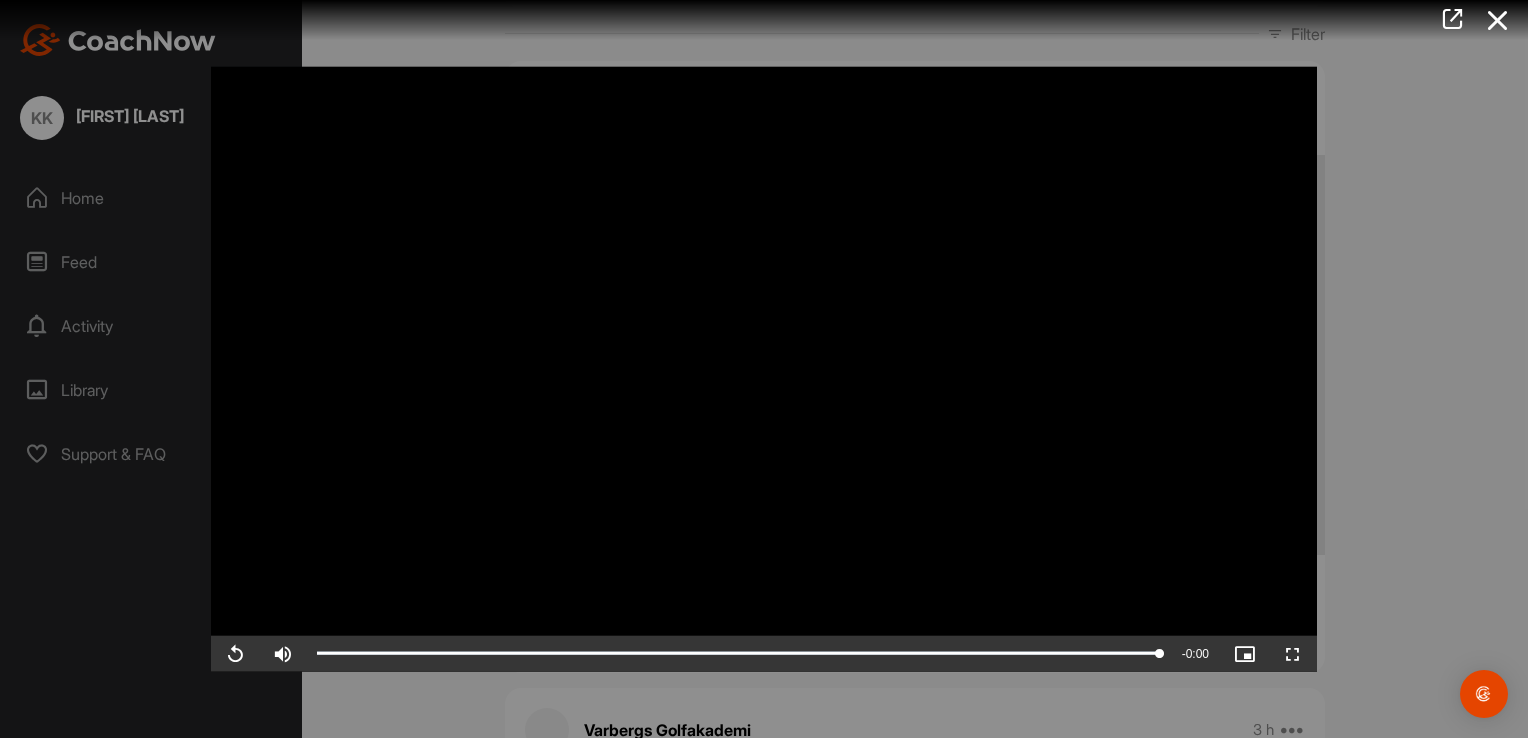 click at bounding box center [764, 369] 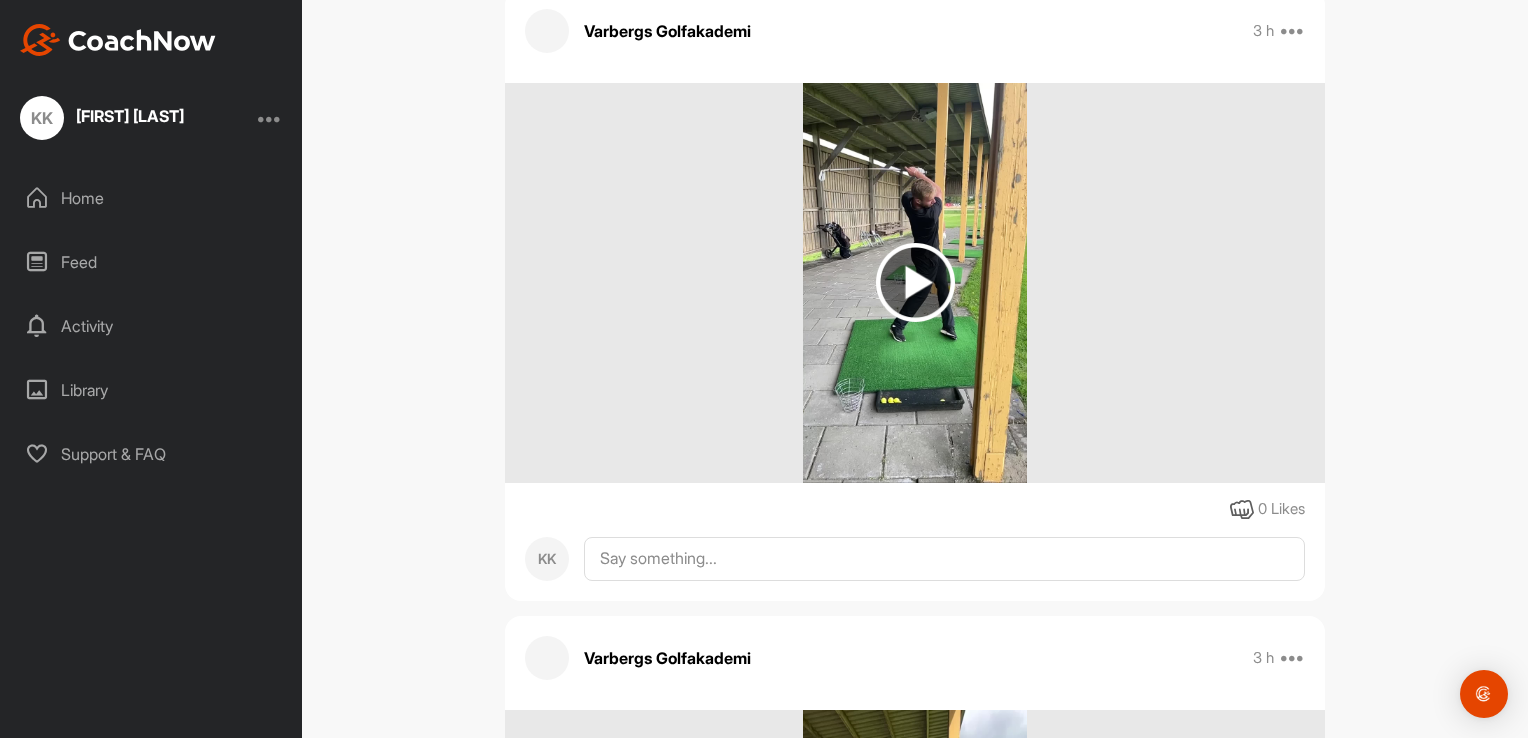 scroll, scrollTop: 1000, scrollLeft: 0, axis: vertical 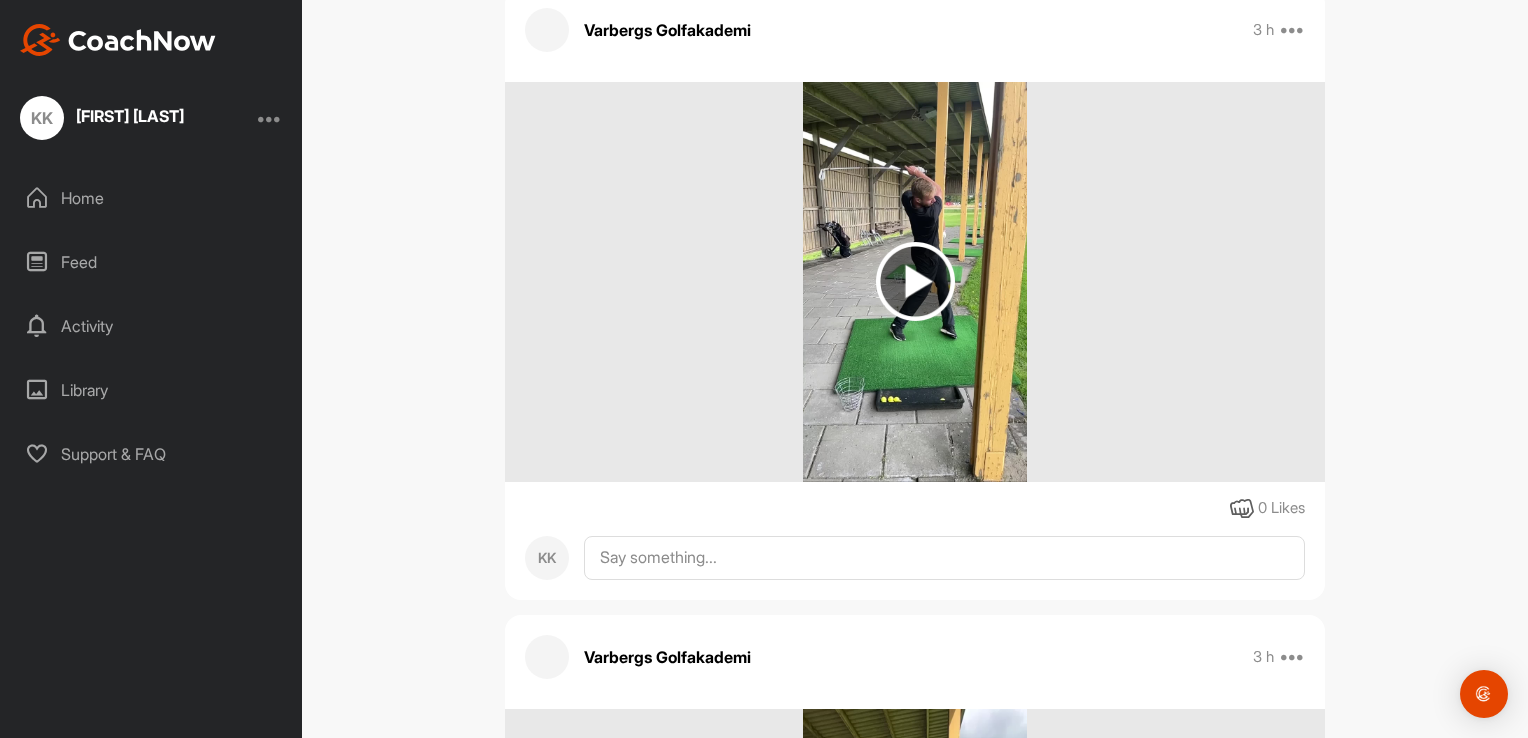 click at bounding box center (915, 281) 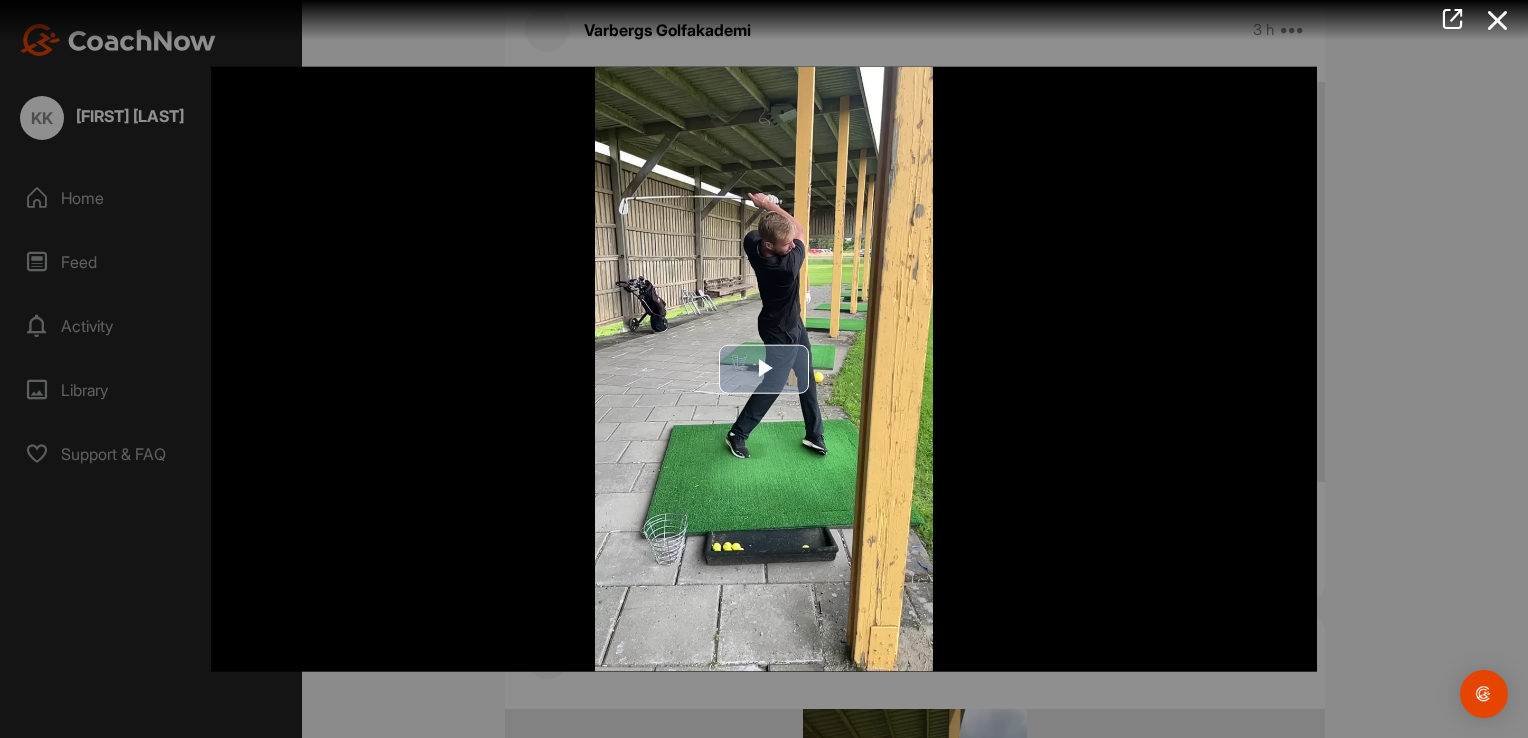 click at bounding box center [764, 369] 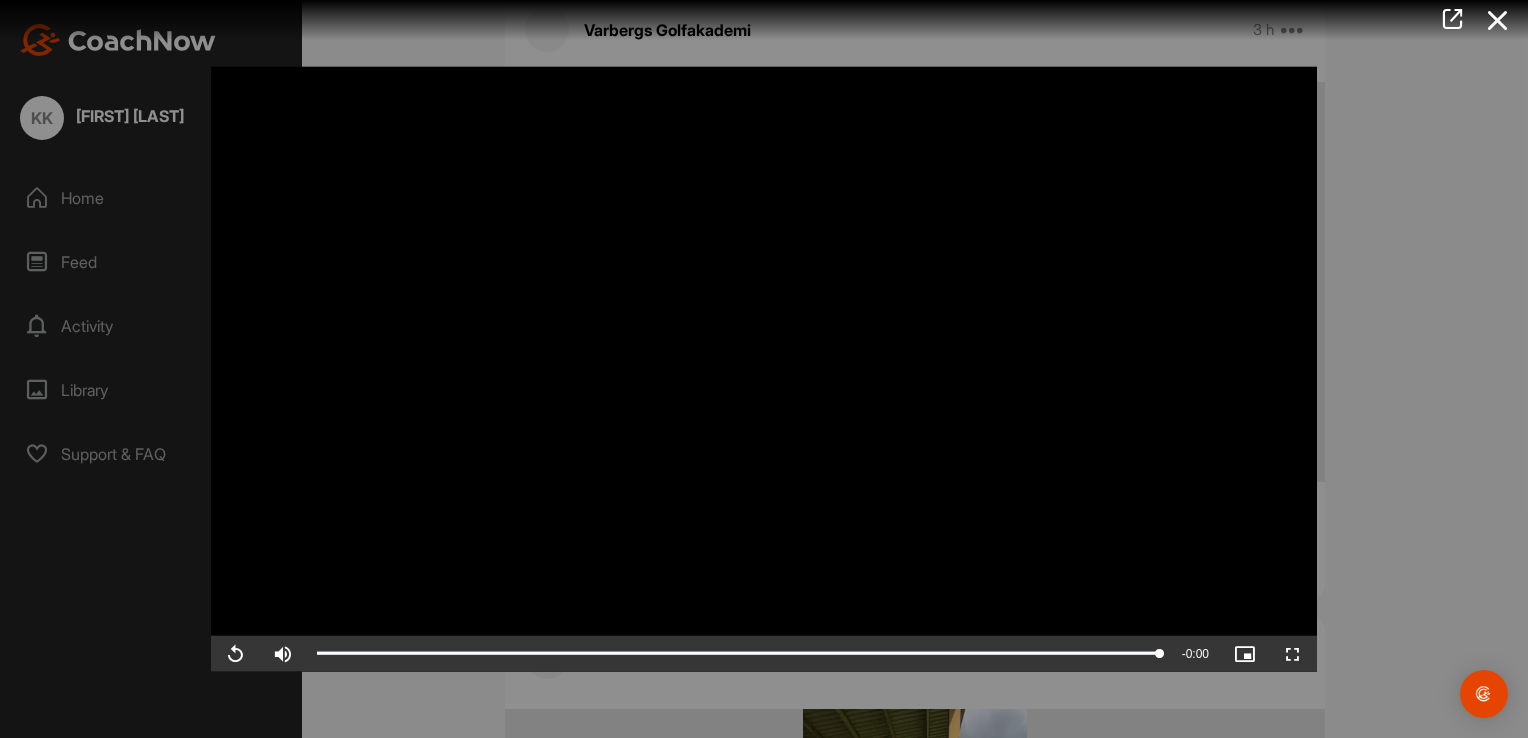 click at bounding box center [764, 369] 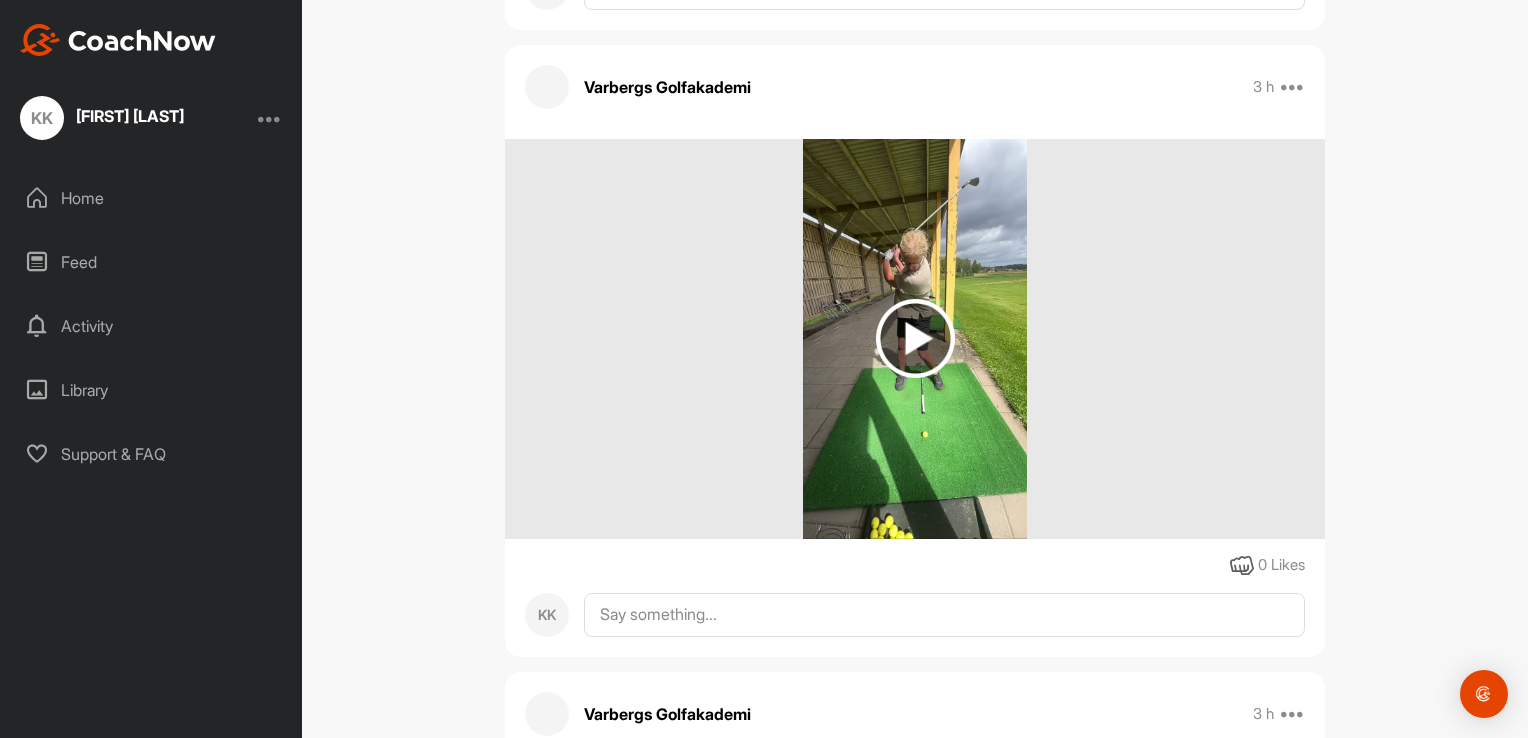 scroll, scrollTop: 1600, scrollLeft: 0, axis: vertical 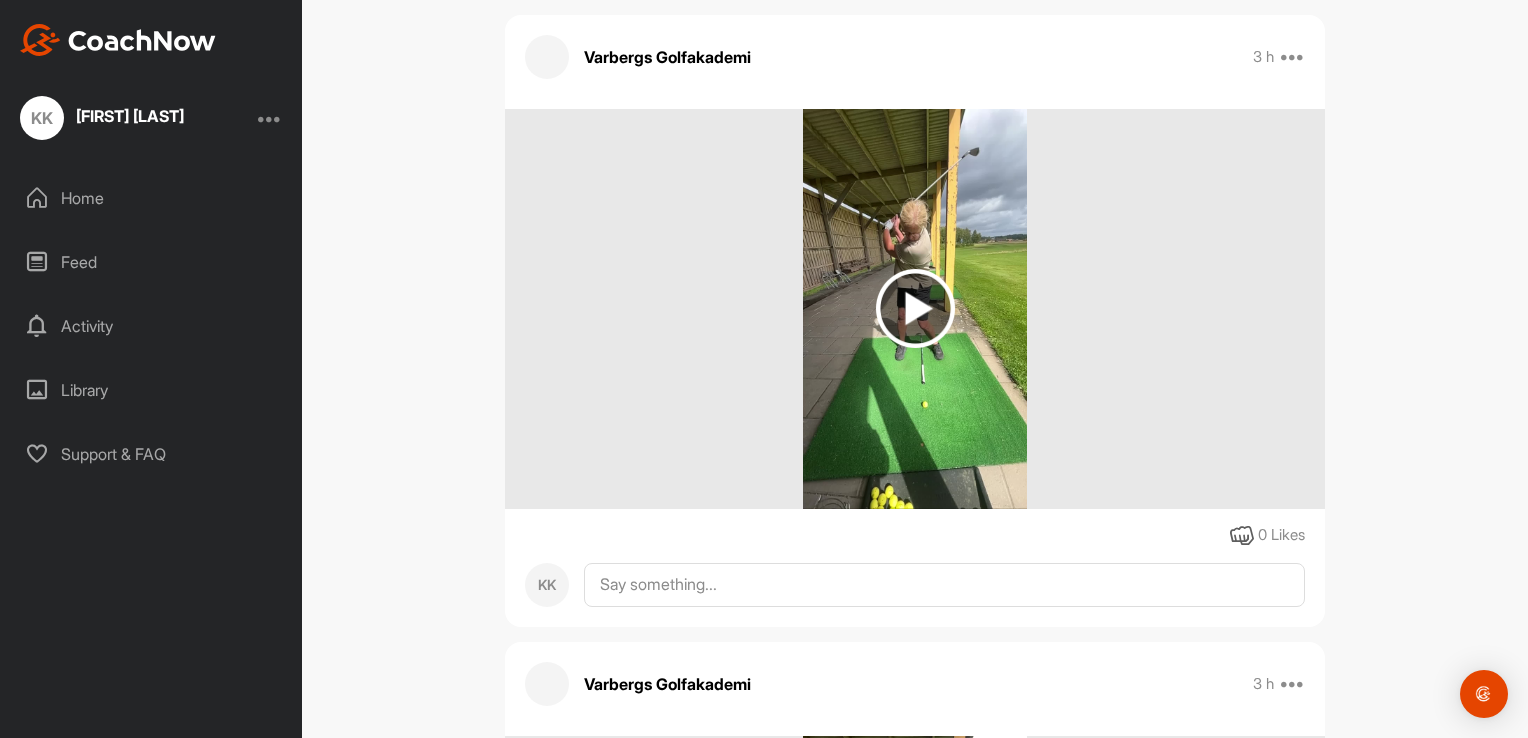 click at bounding box center [915, 308] 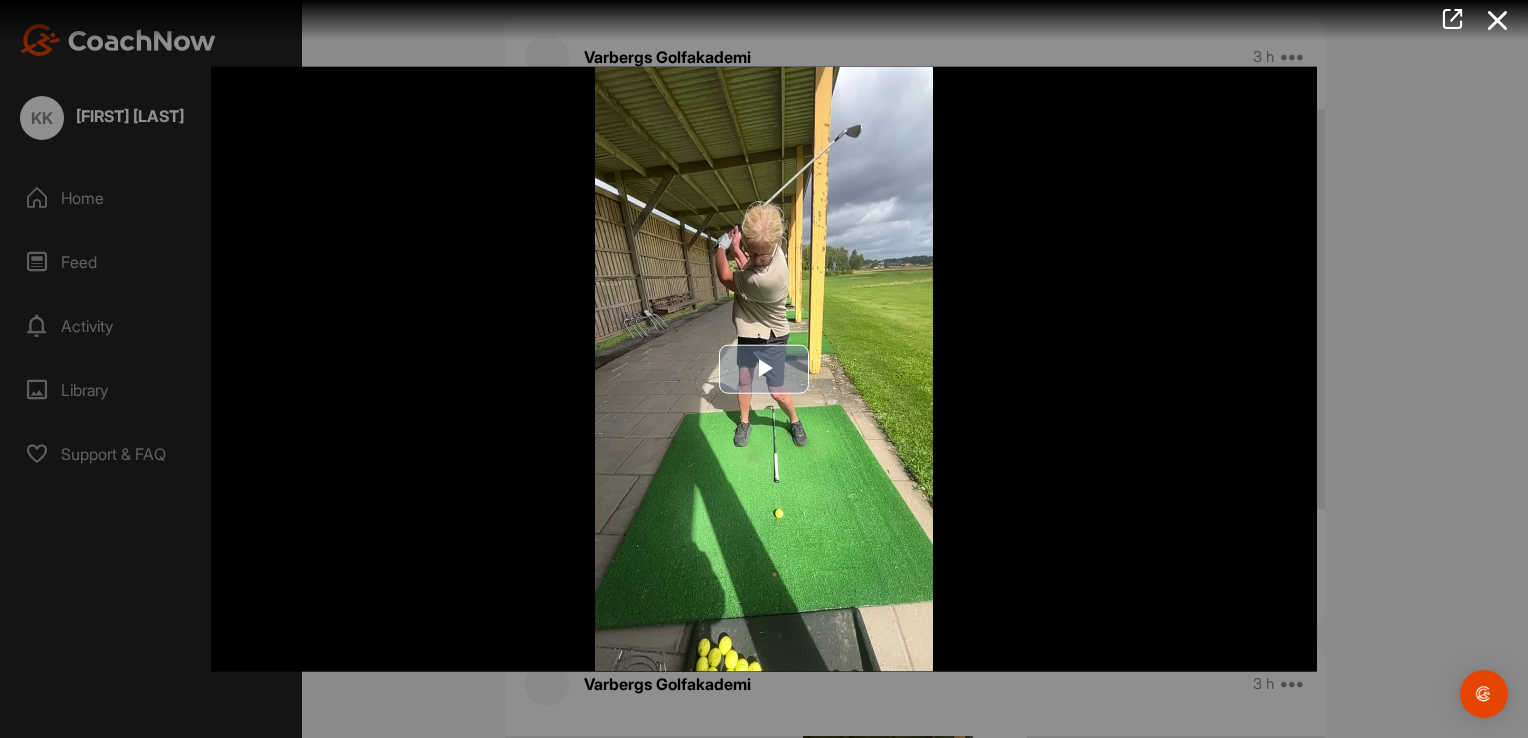 click at bounding box center (764, 369) 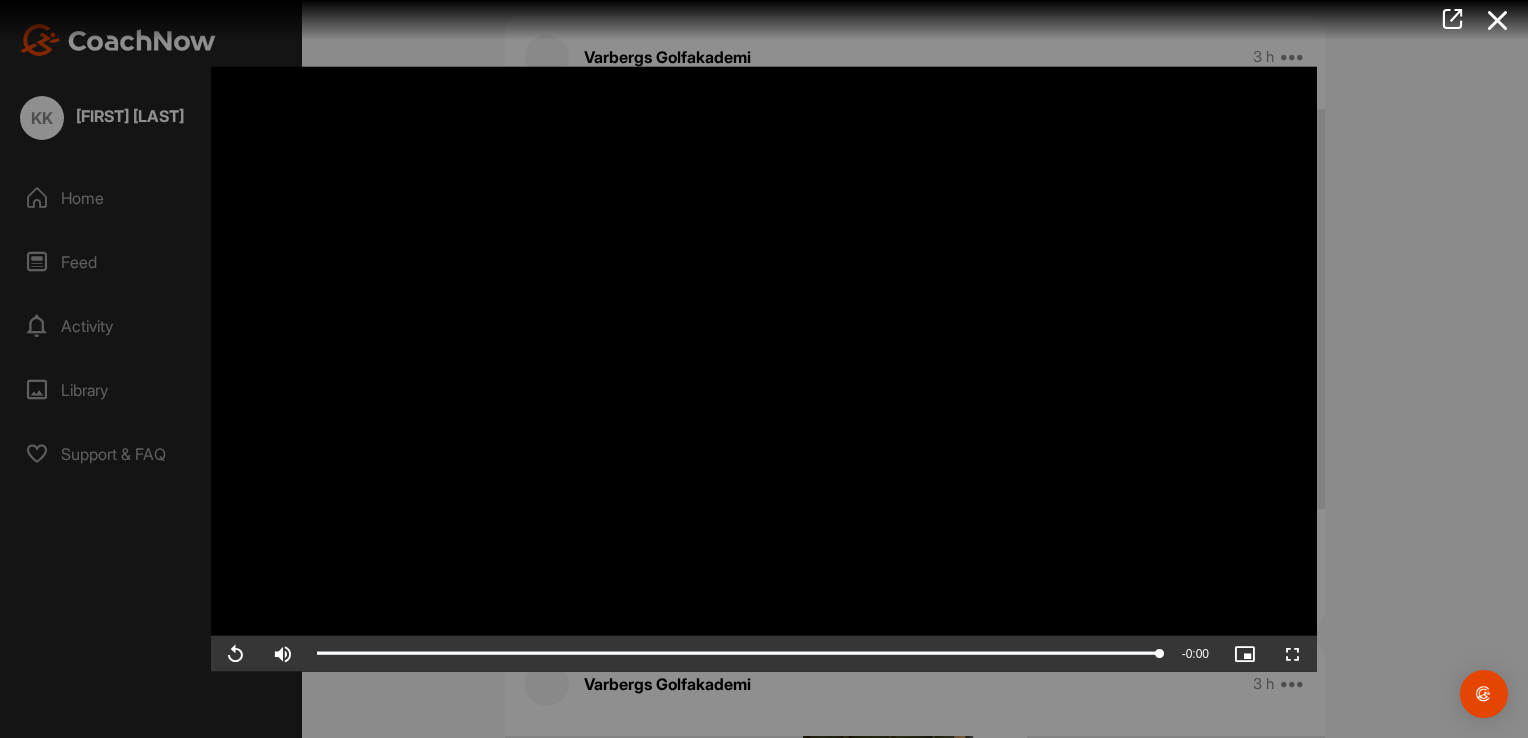 click at bounding box center (764, 369) 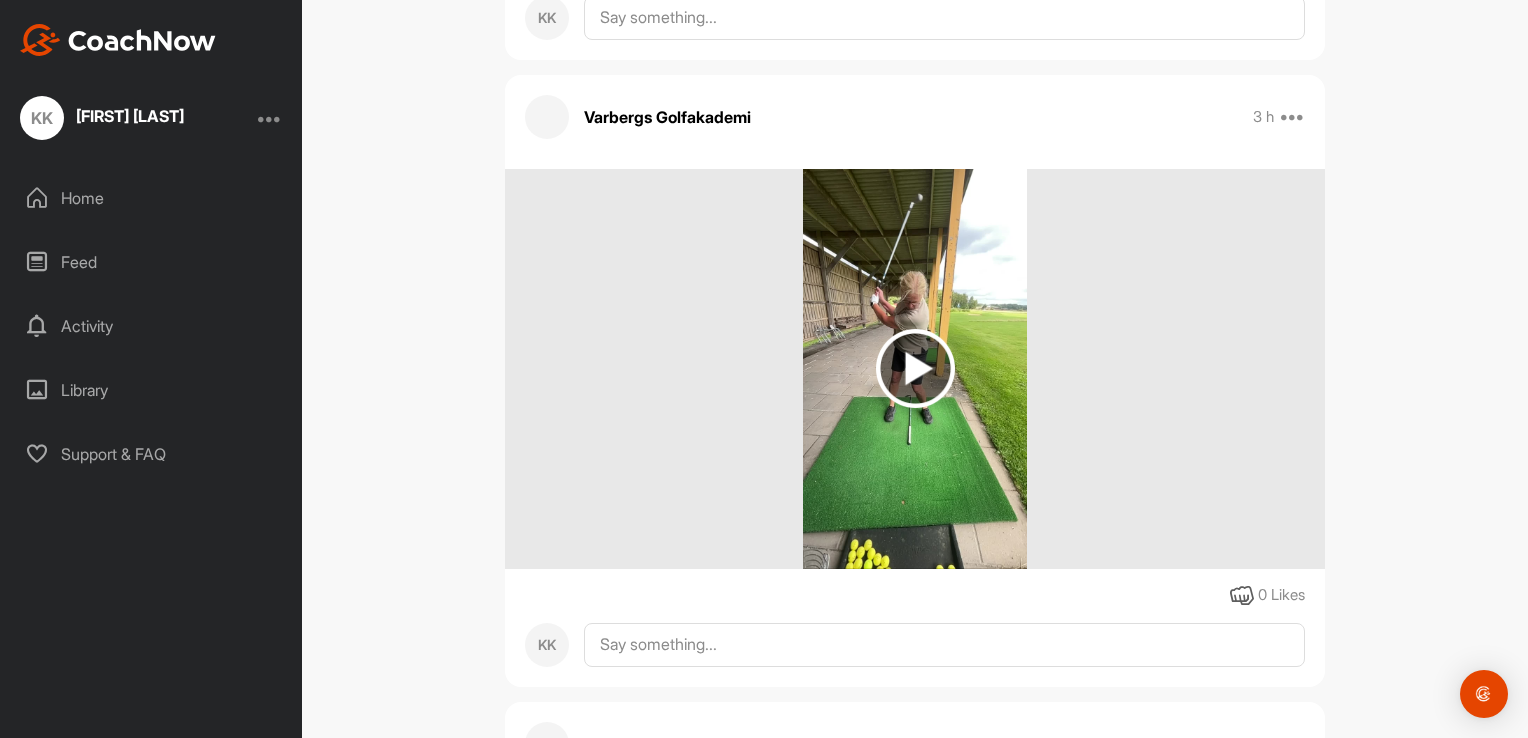 scroll, scrollTop: 2300, scrollLeft: 0, axis: vertical 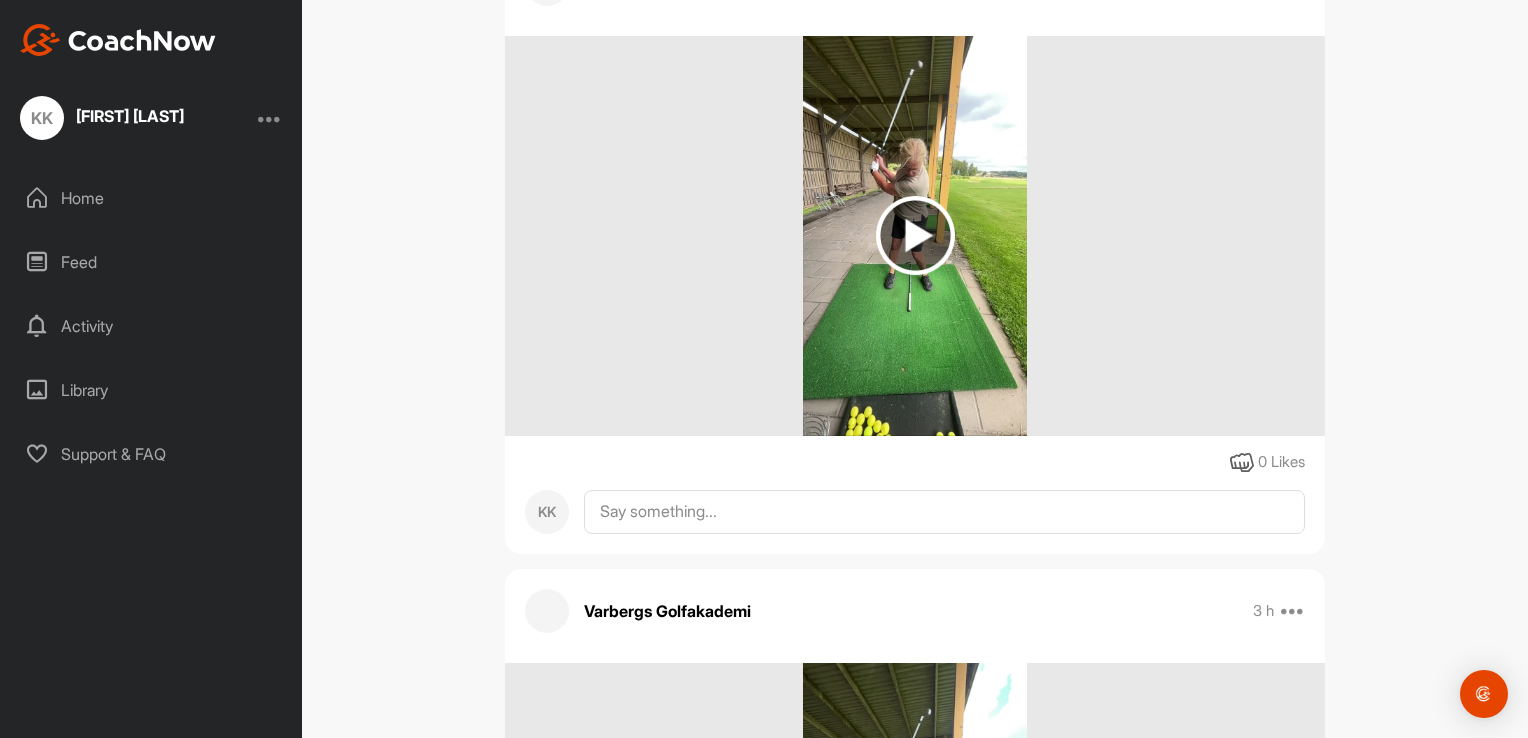 click at bounding box center (915, 235) 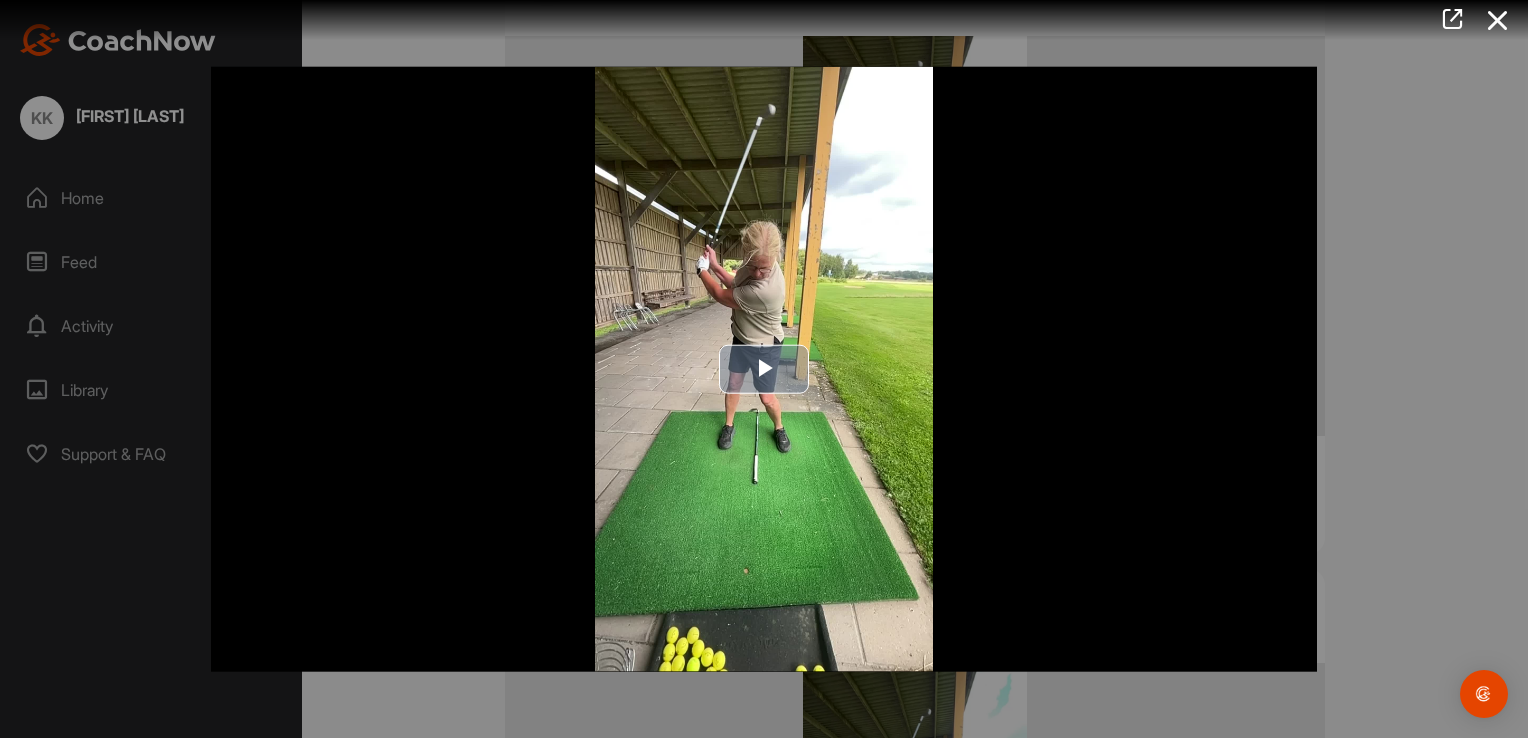 click at bounding box center [764, 369] 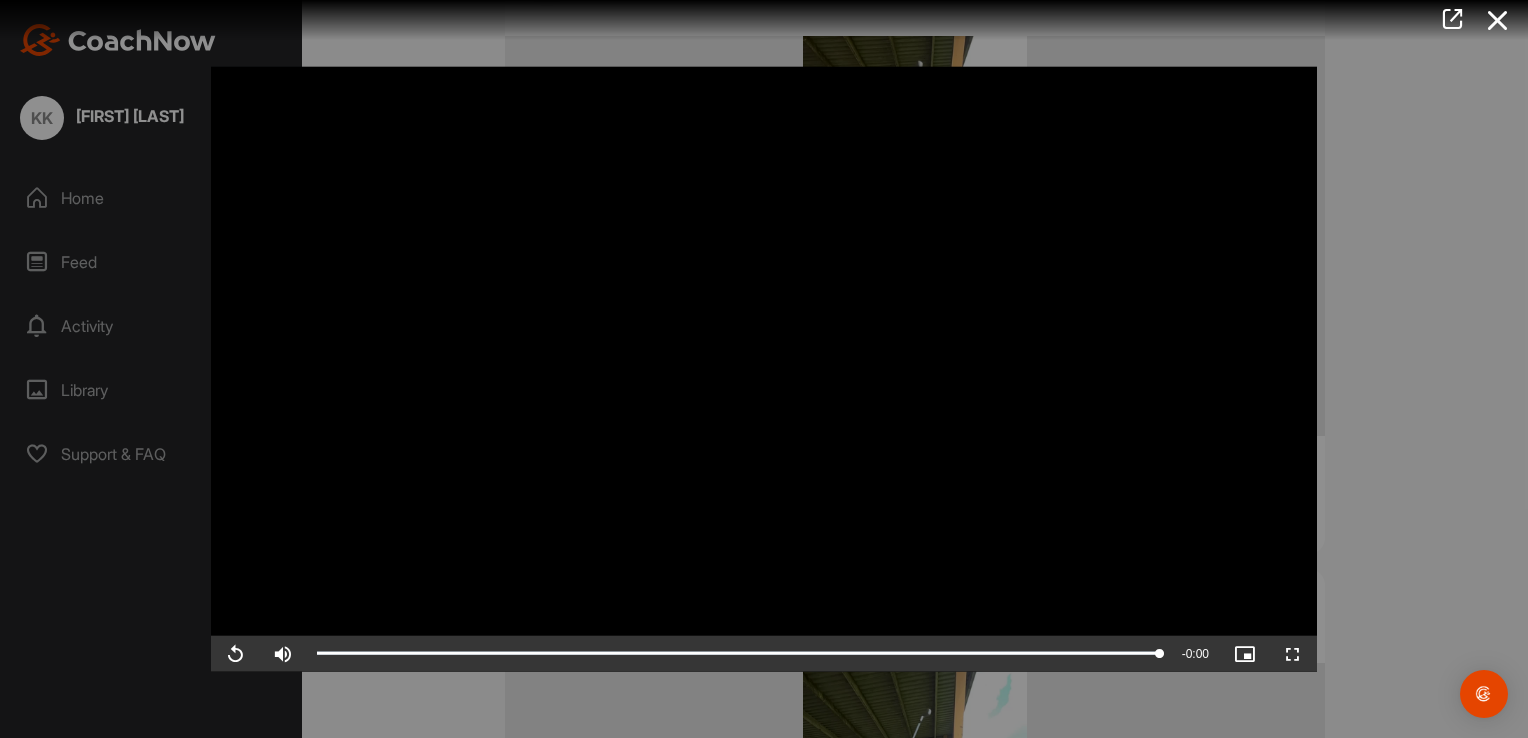 click at bounding box center [764, 369] 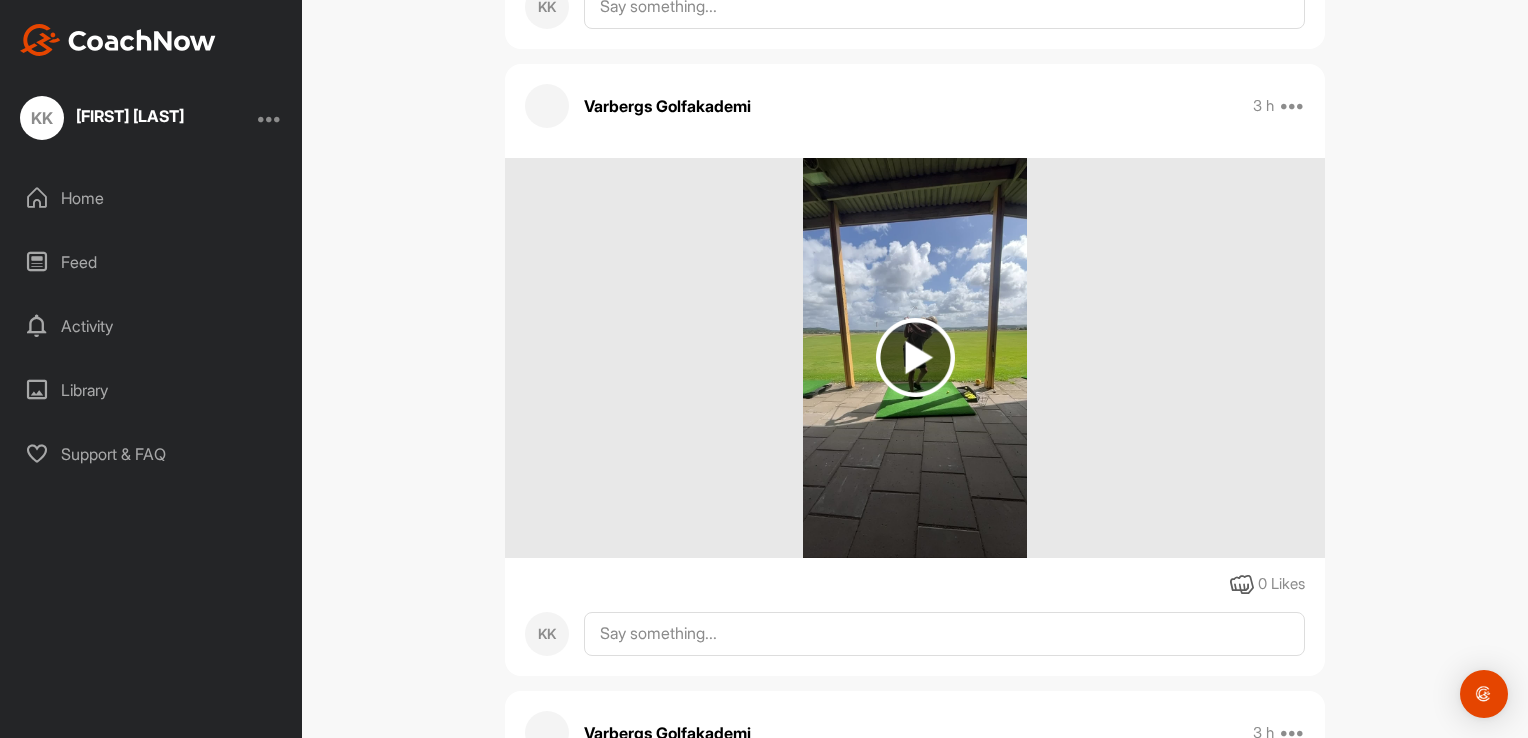 scroll, scrollTop: 3400, scrollLeft: 0, axis: vertical 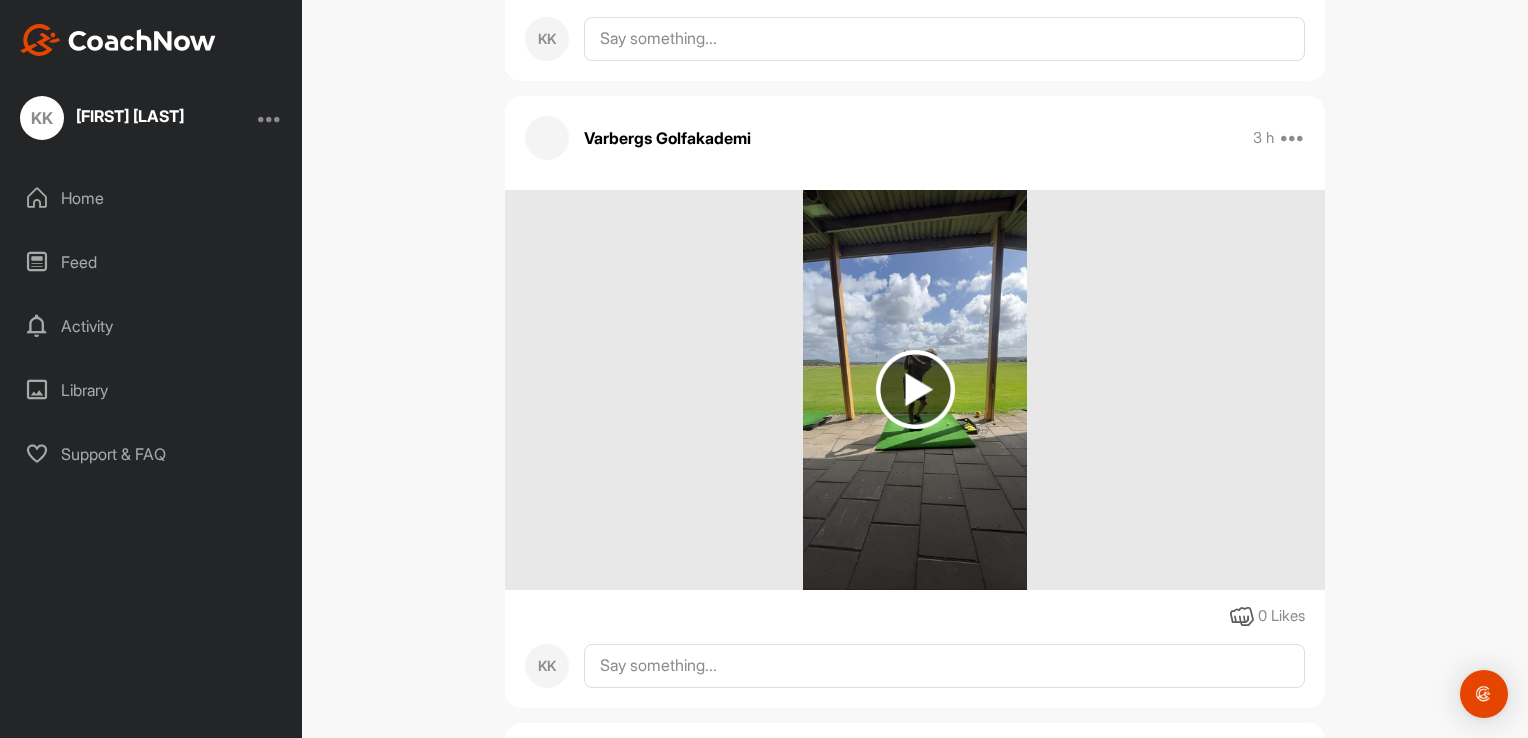drag, startPoint x: 1420, startPoint y: 380, endPoint x: 1356, endPoint y: 421, distance: 76.00658 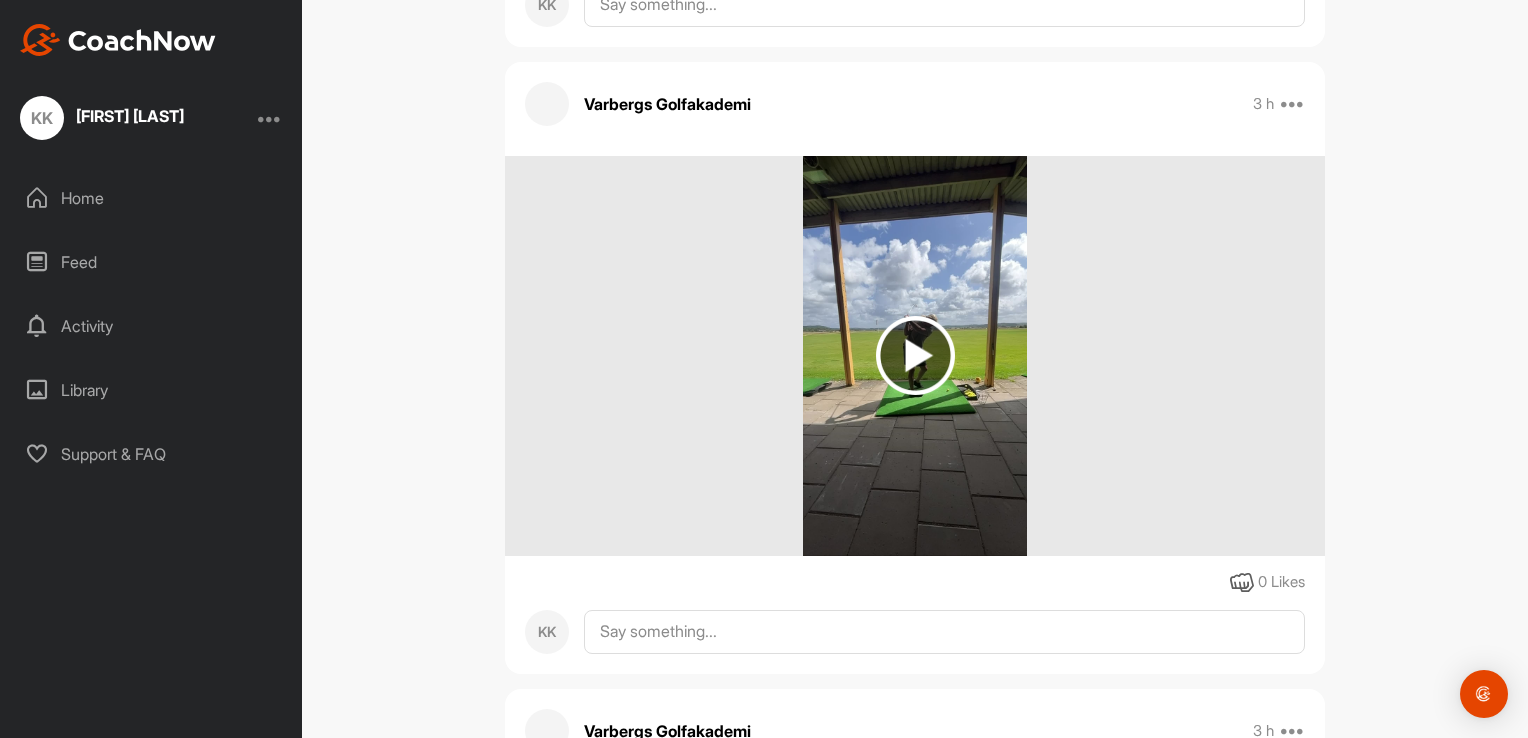 scroll, scrollTop: 3400, scrollLeft: 0, axis: vertical 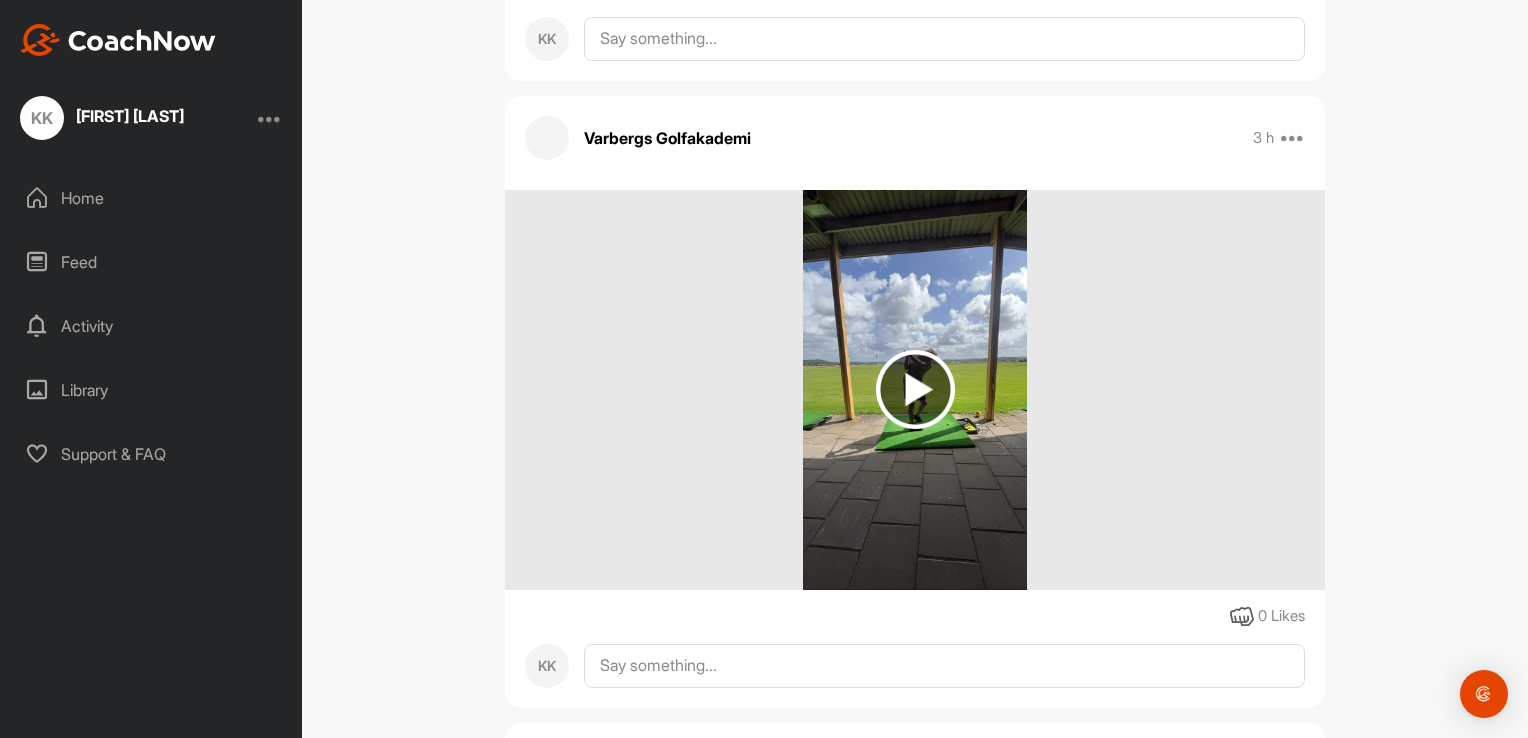 click at bounding box center [915, 389] 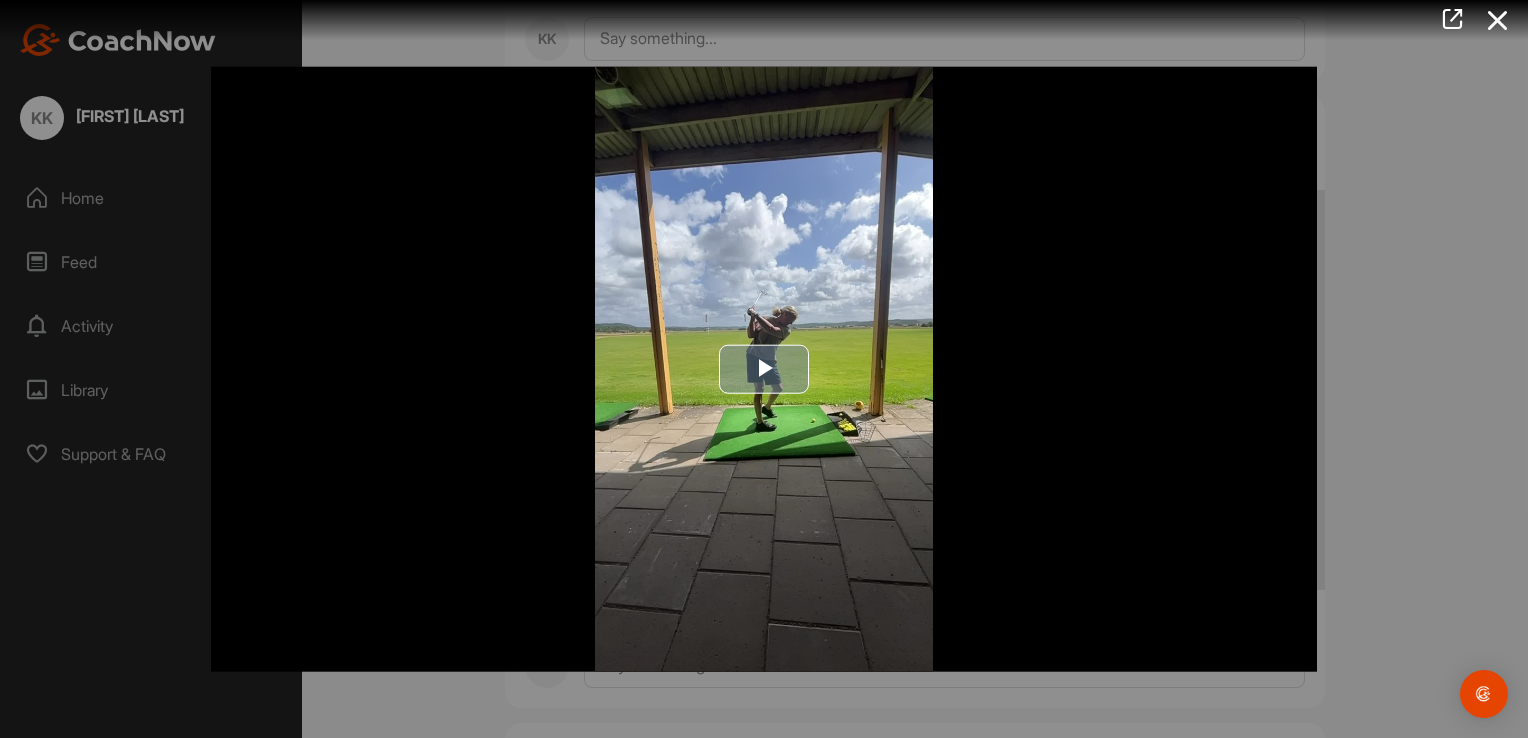 click at bounding box center [764, 369] 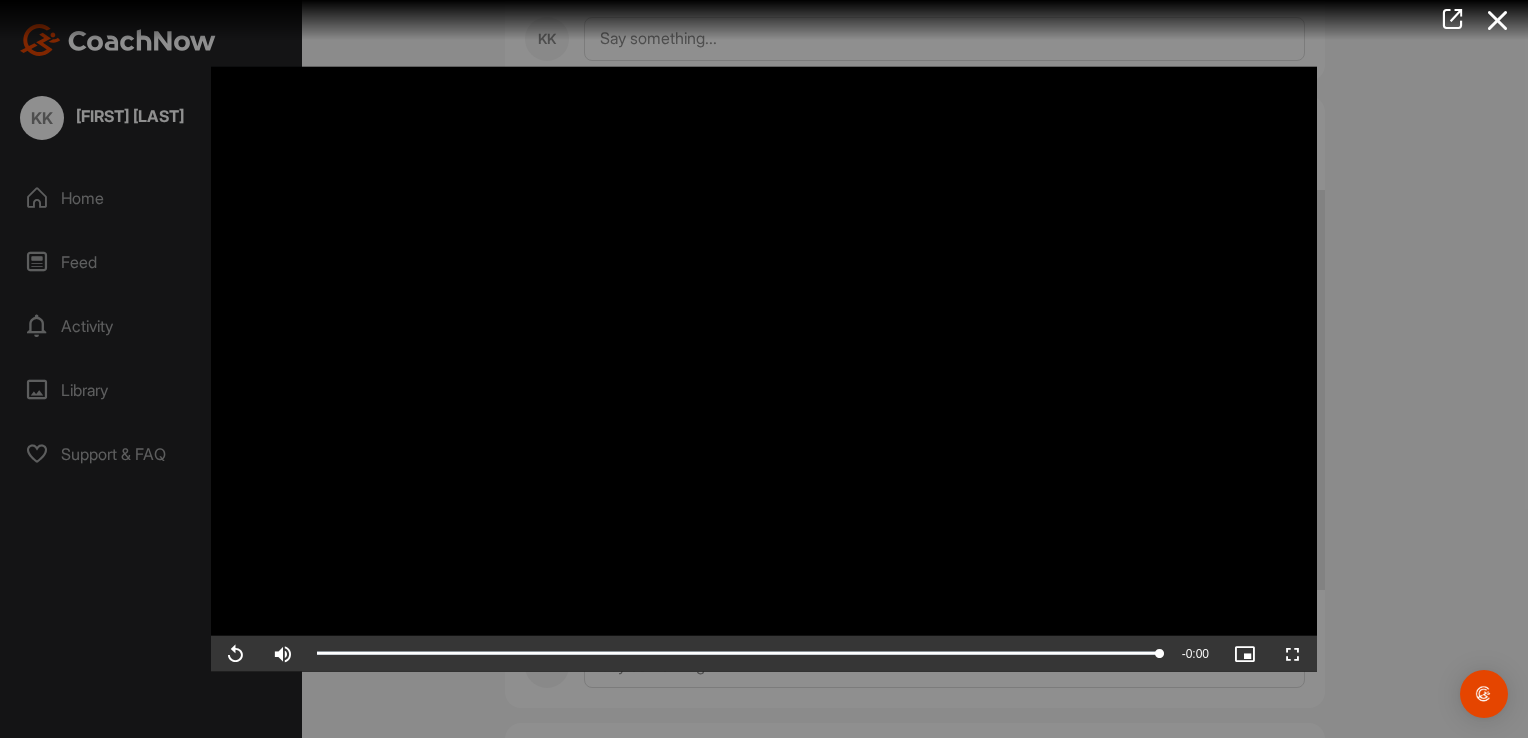 click at bounding box center [764, 369] 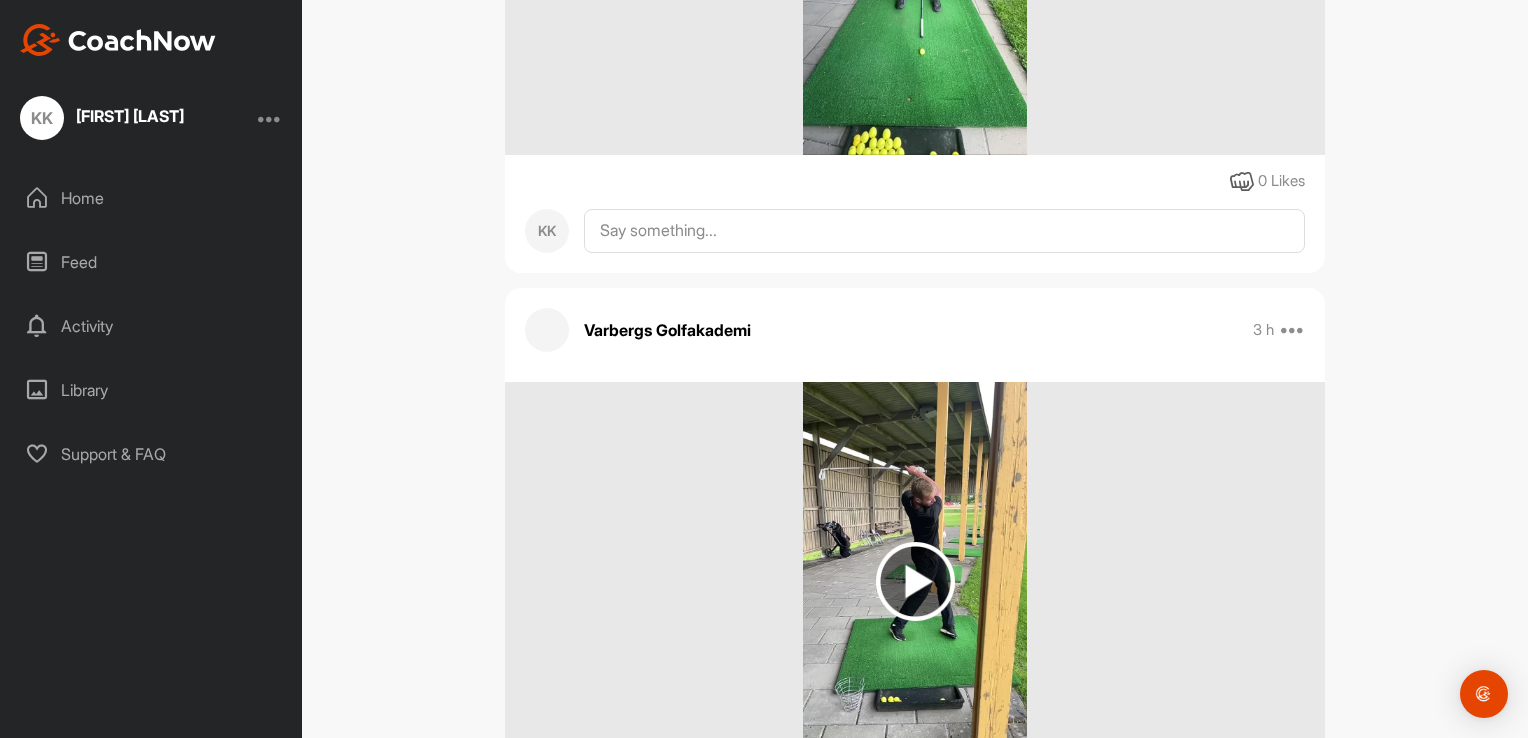 scroll, scrollTop: 1000, scrollLeft: 0, axis: vertical 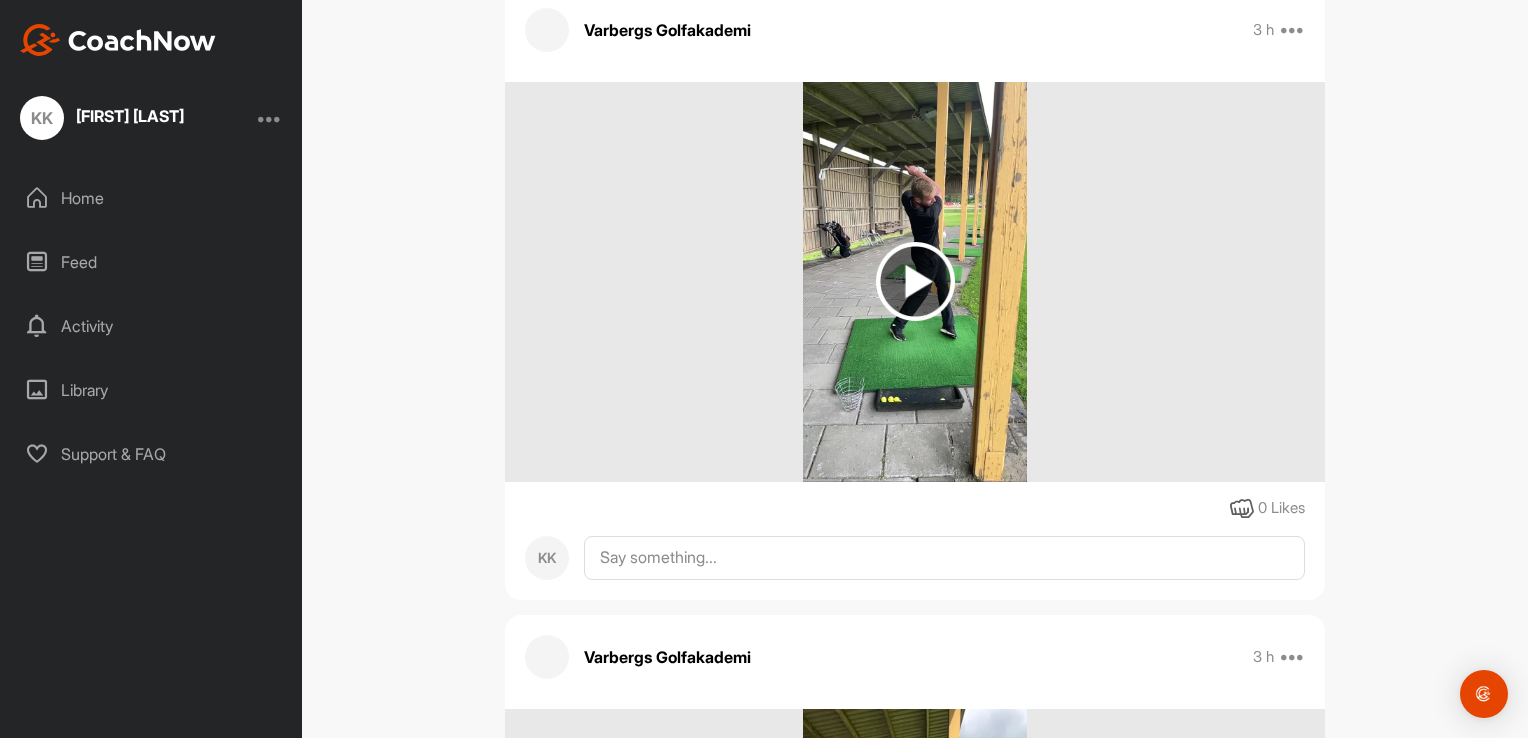 click at bounding box center (915, 281) 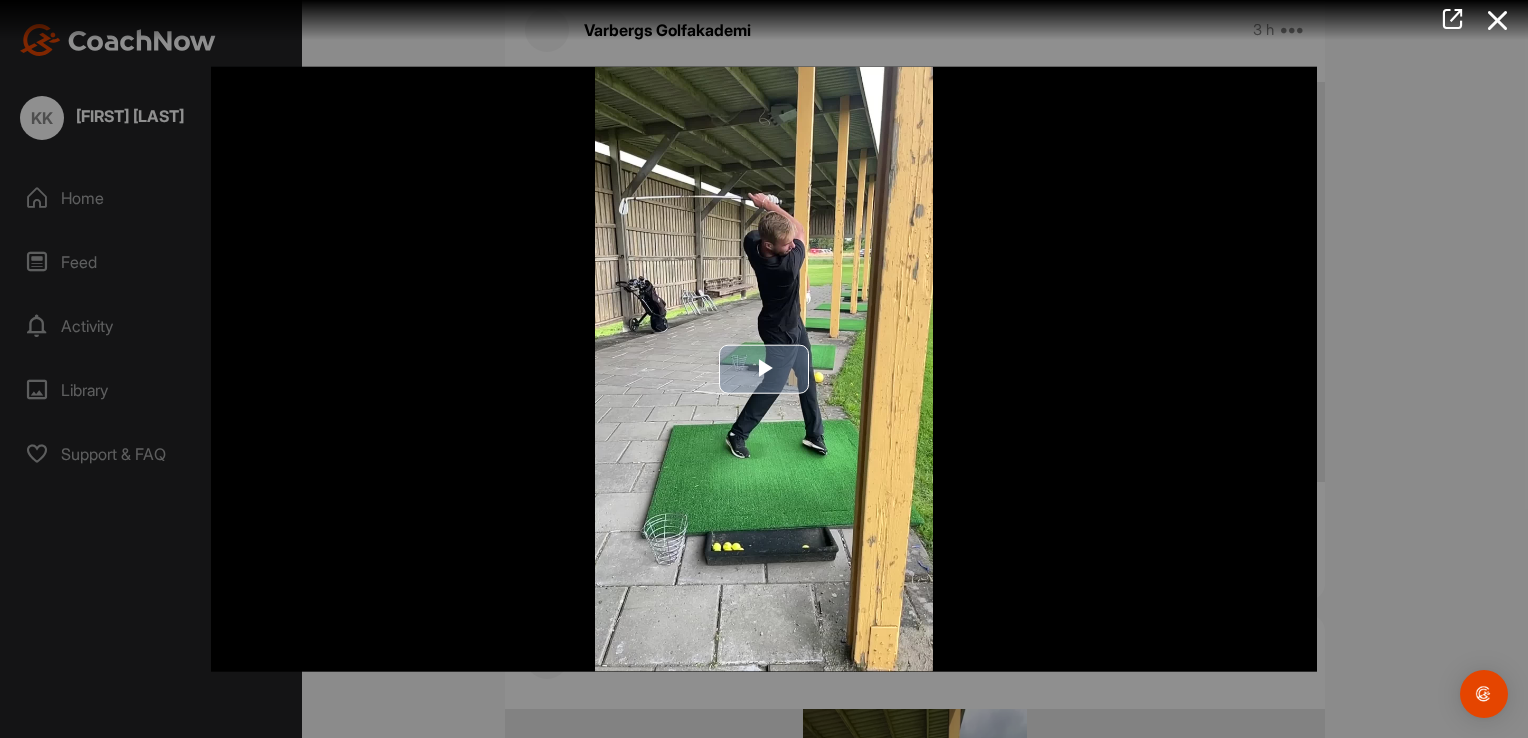 click at bounding box center [764, 369] 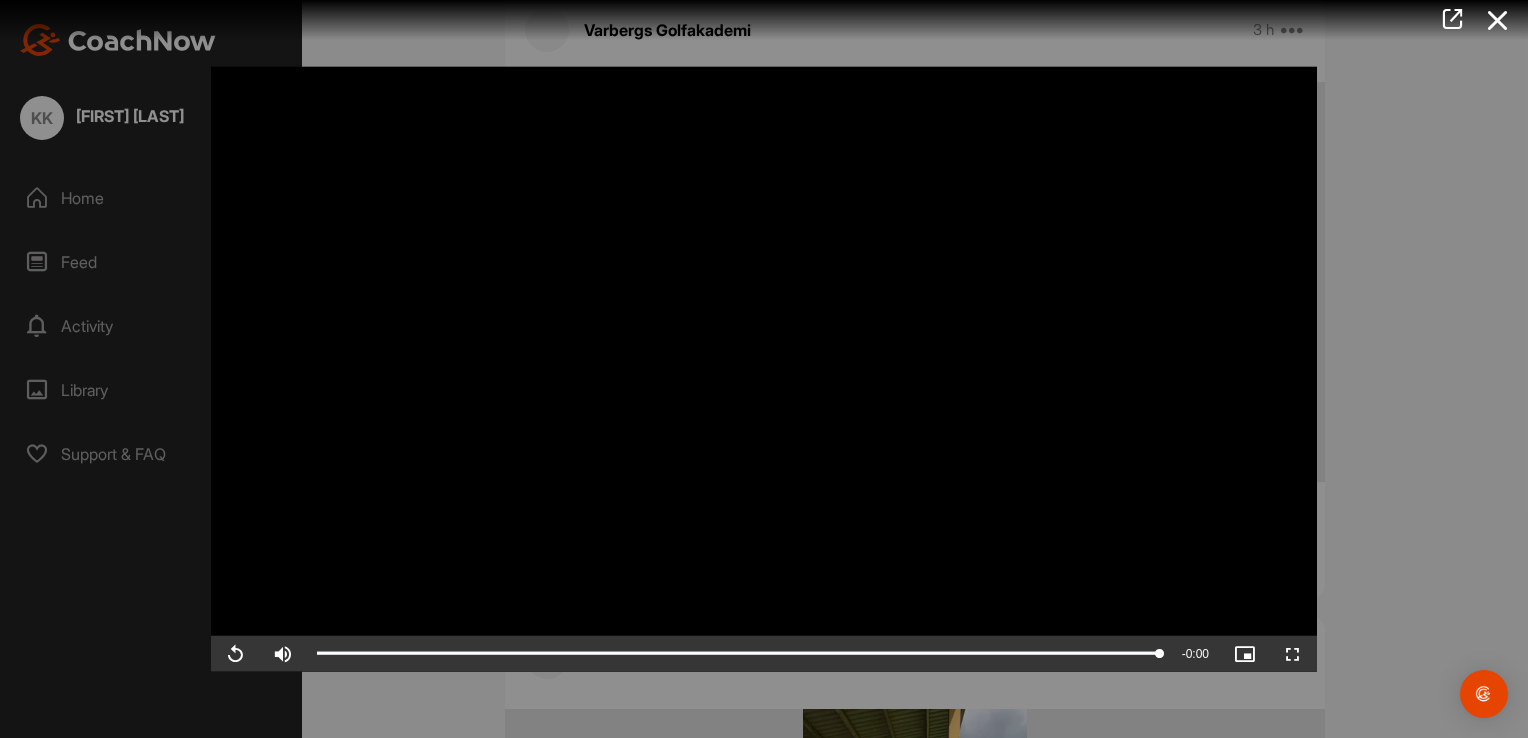 click at bounding box center (764, 369) 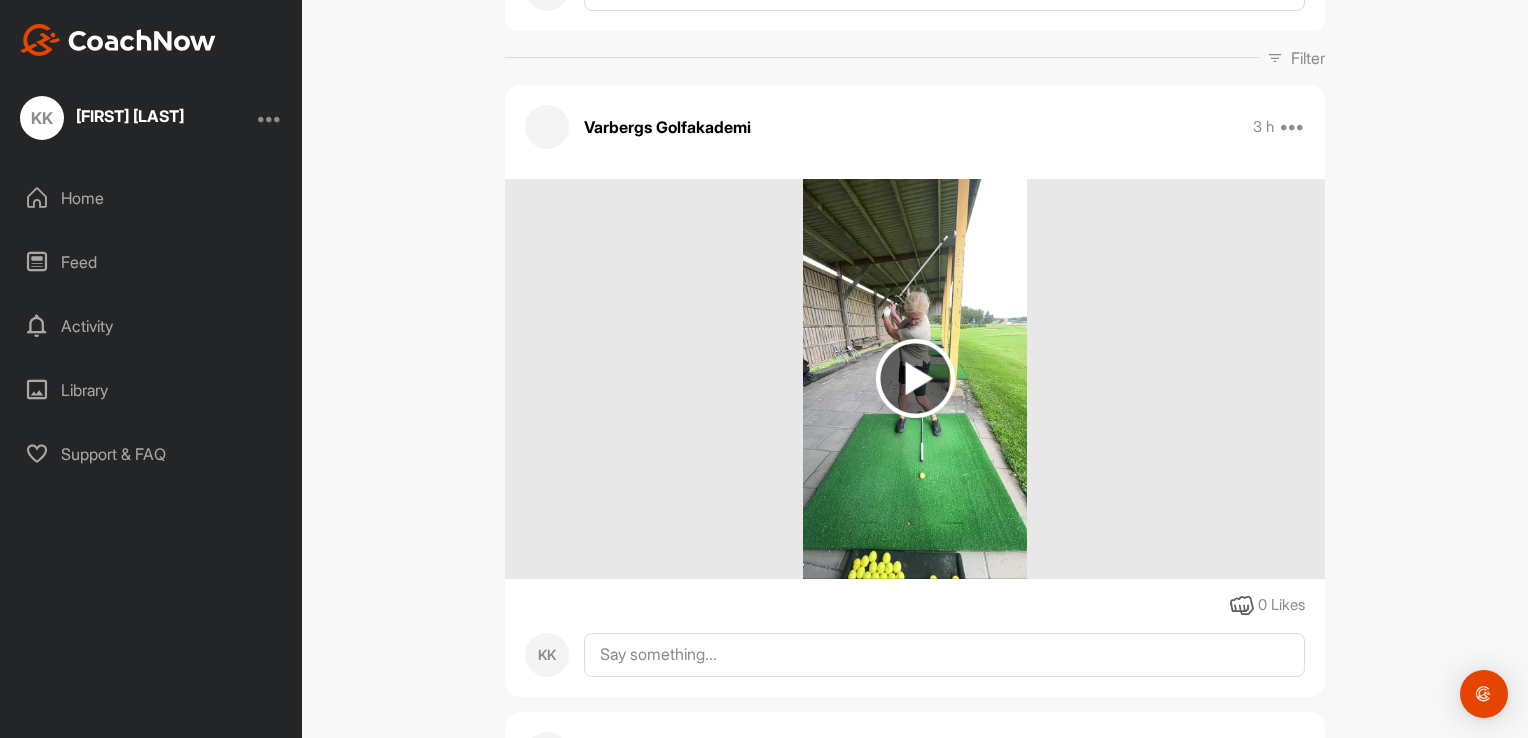 scroll, scrollTop: 200, scrollLeft: 0, axis: vertical 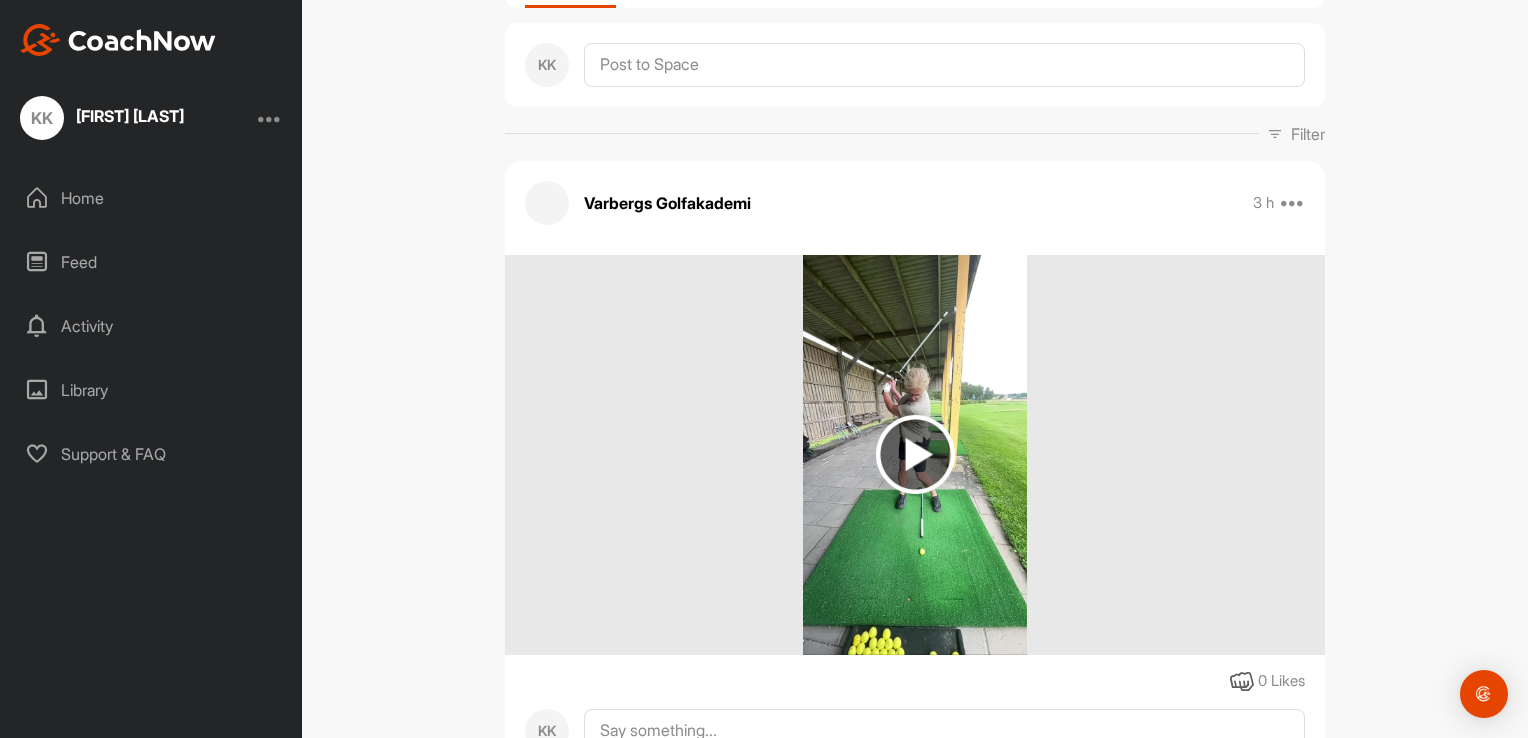click at bounding box center (915, 454) 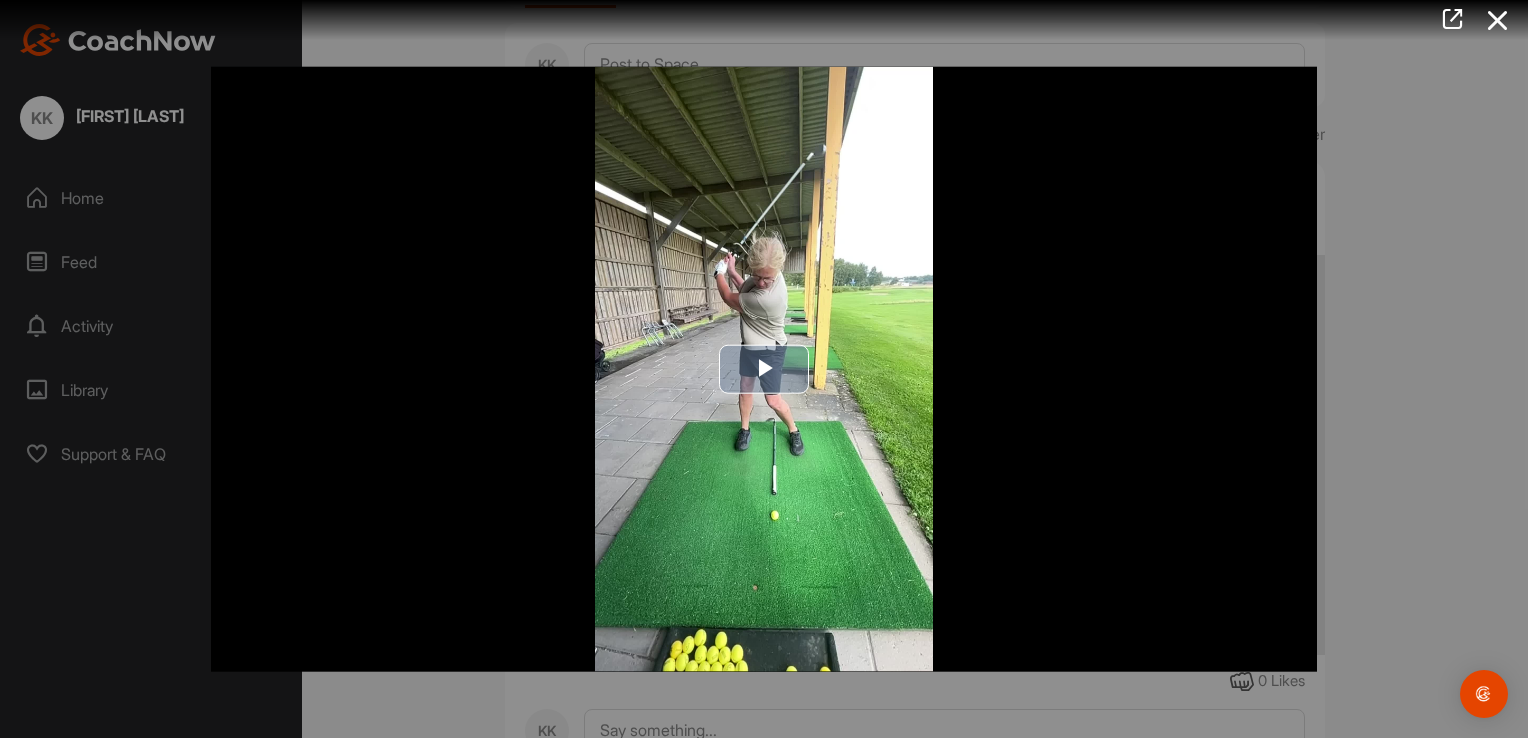 click at bounding box center (764, 369) 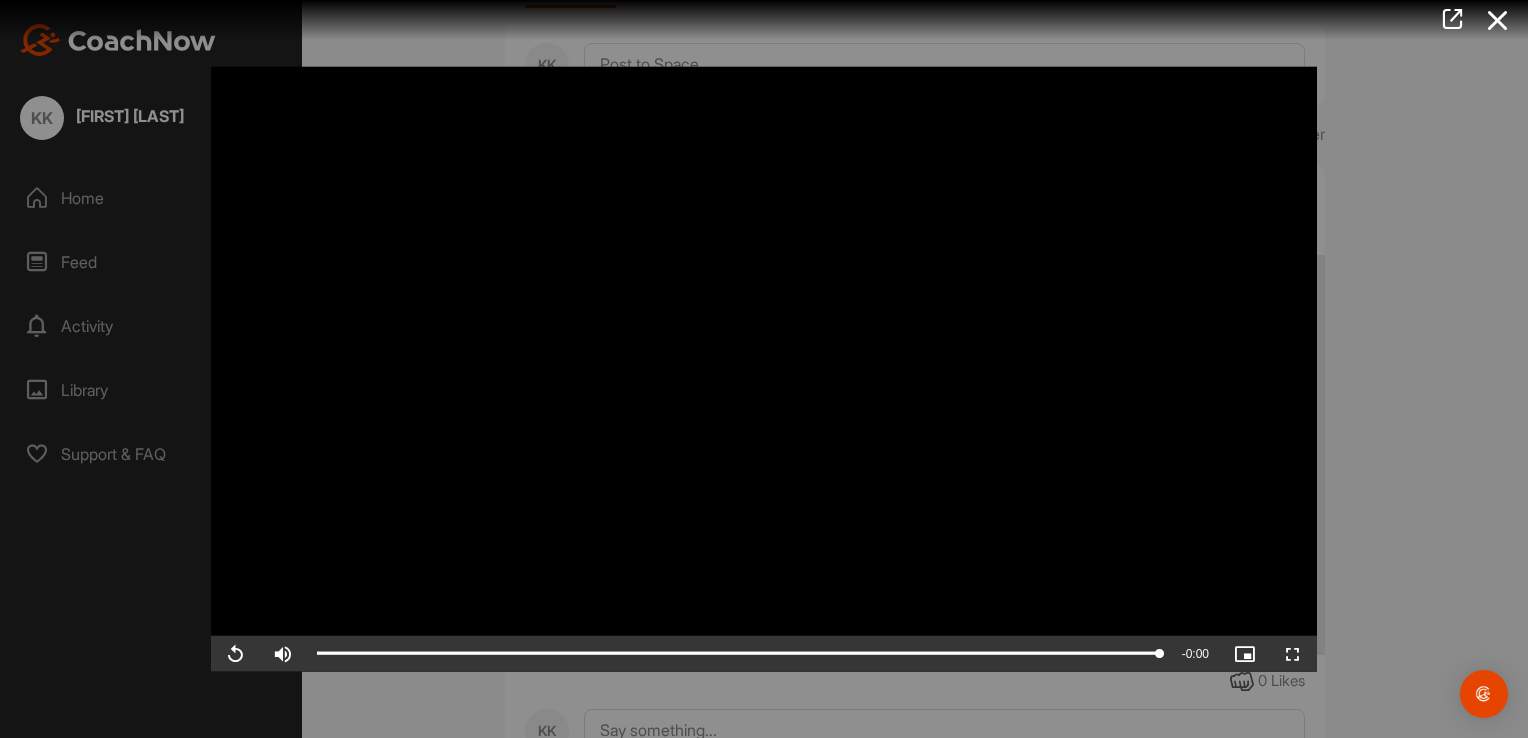 click at bounding box center (764, 369) 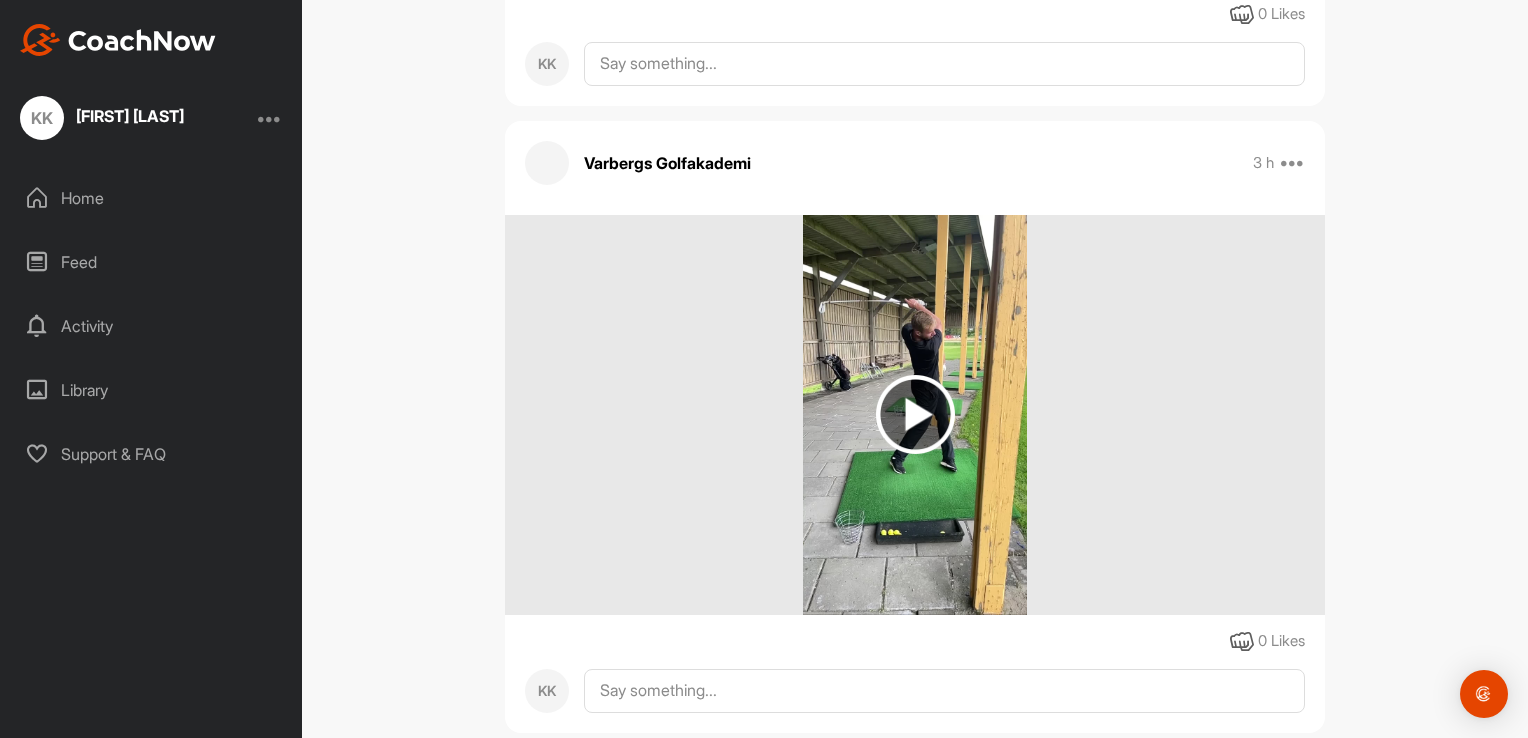 scroll, scrollTop: 900, scrollLeft: 0, axis: vertical 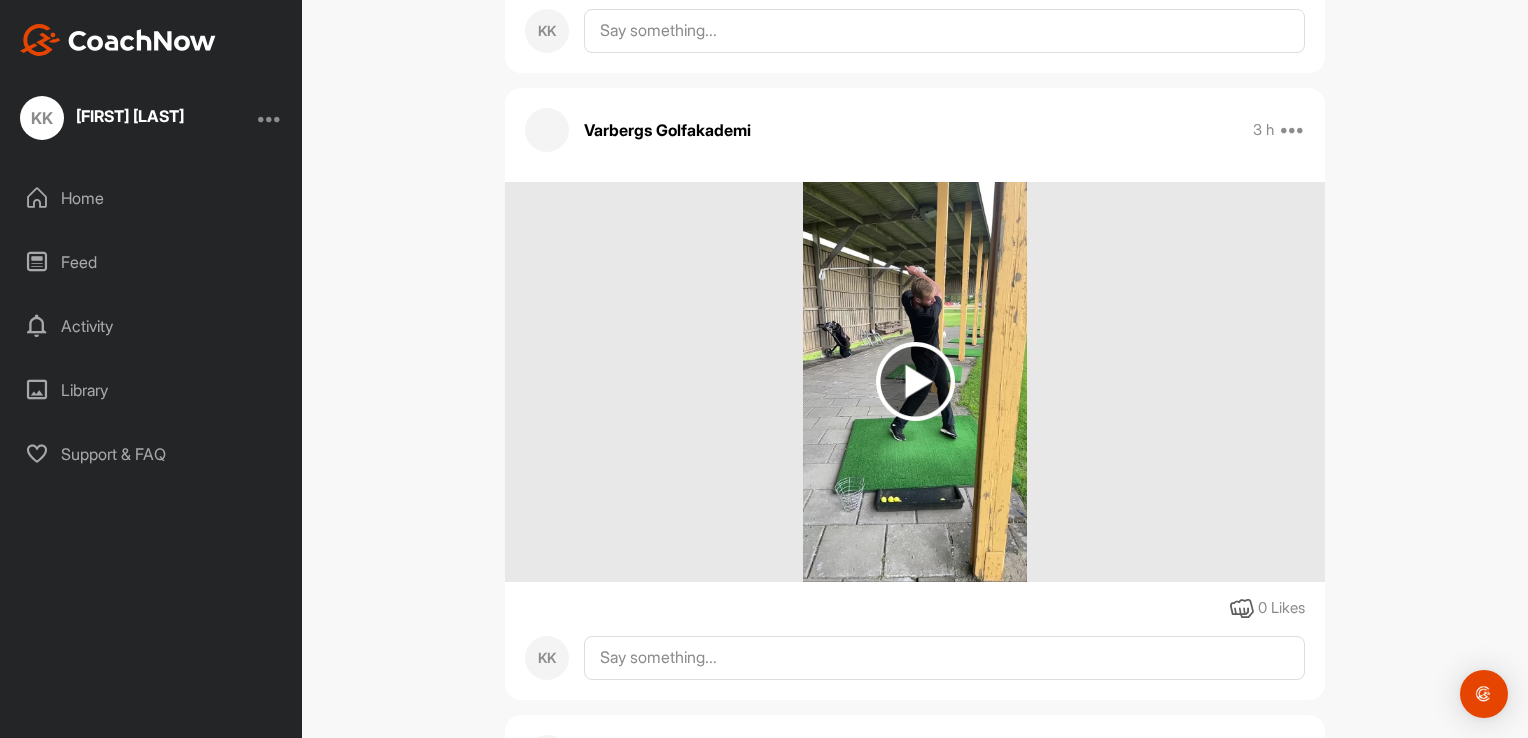 click at bounding box center [915, 381] 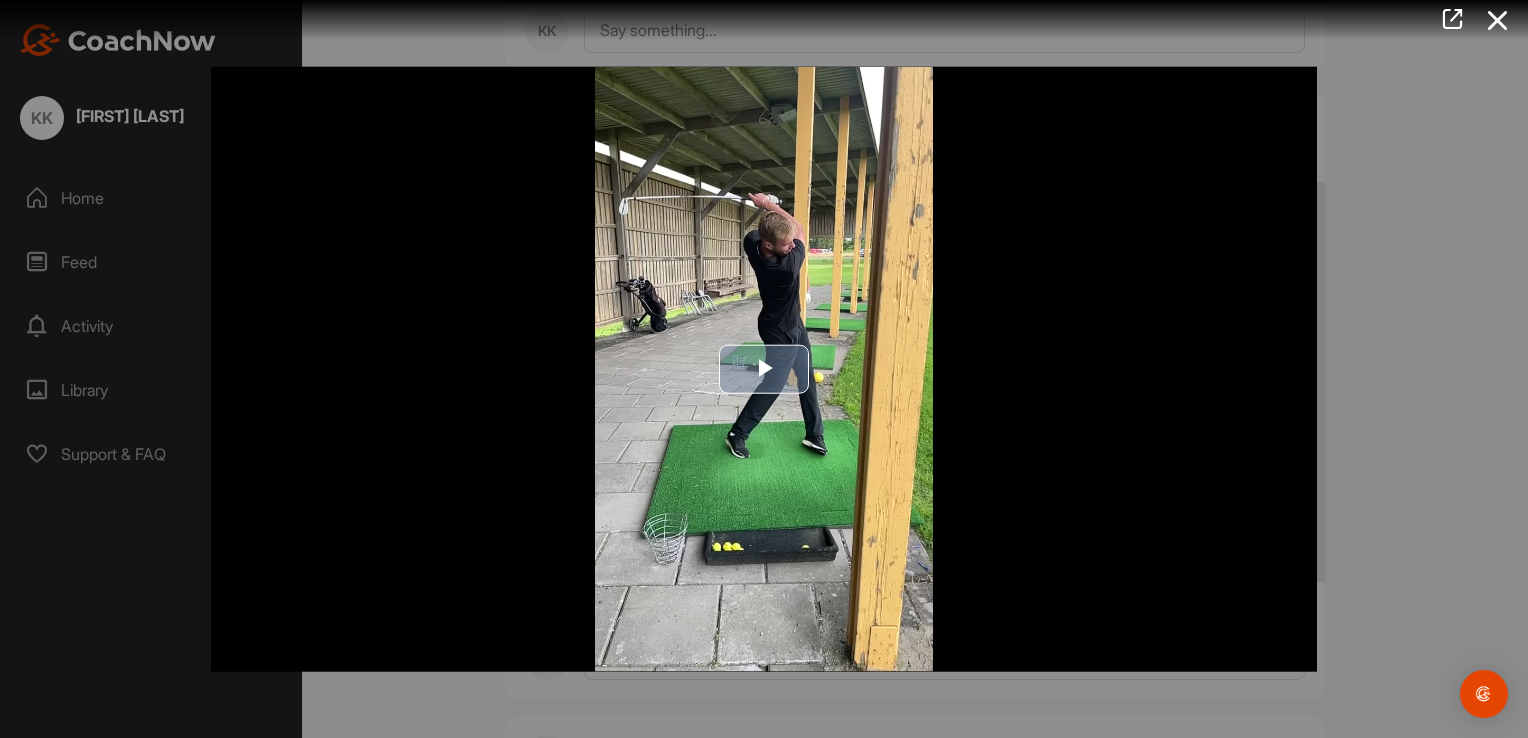 click at bounding box center [764, 369] 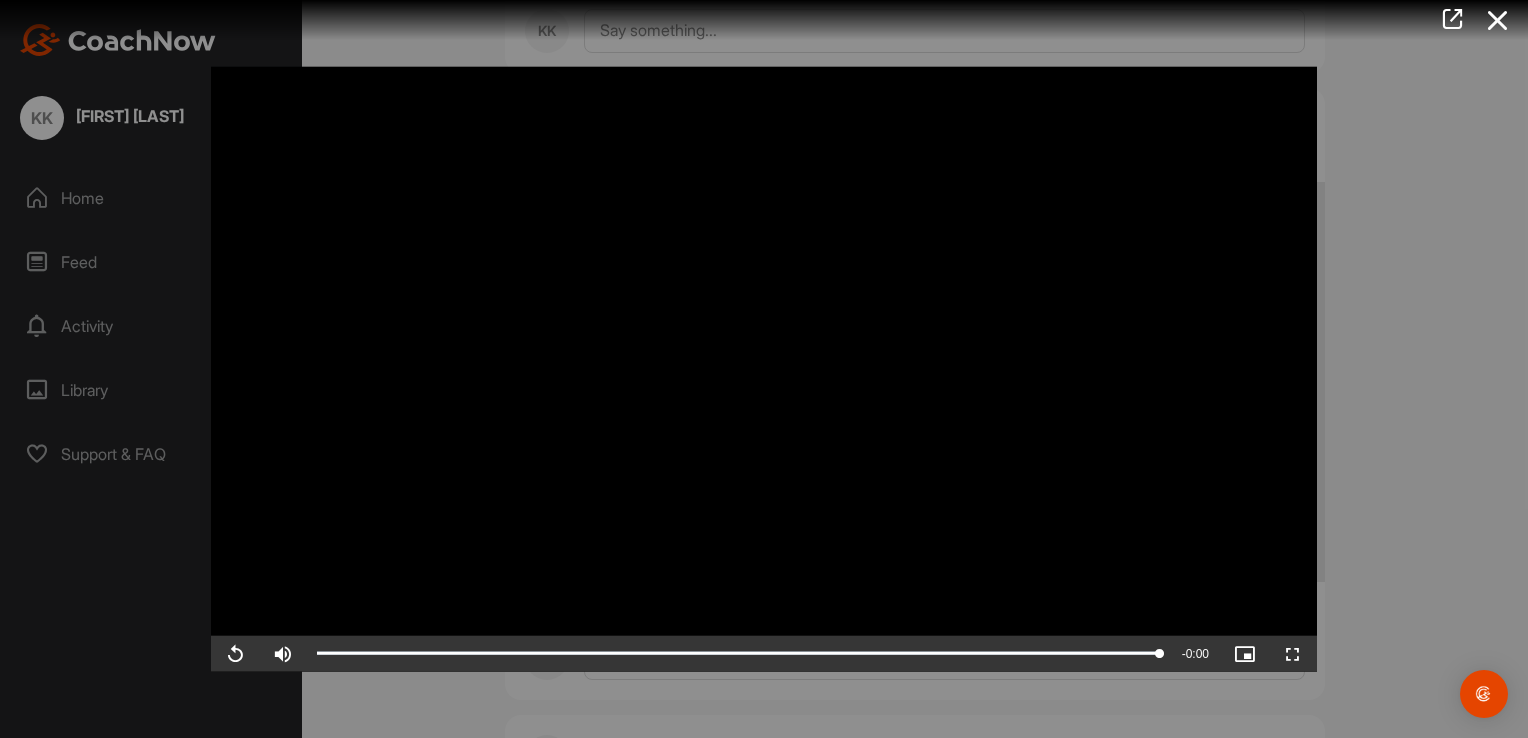 click at bounding box center [764, 369] 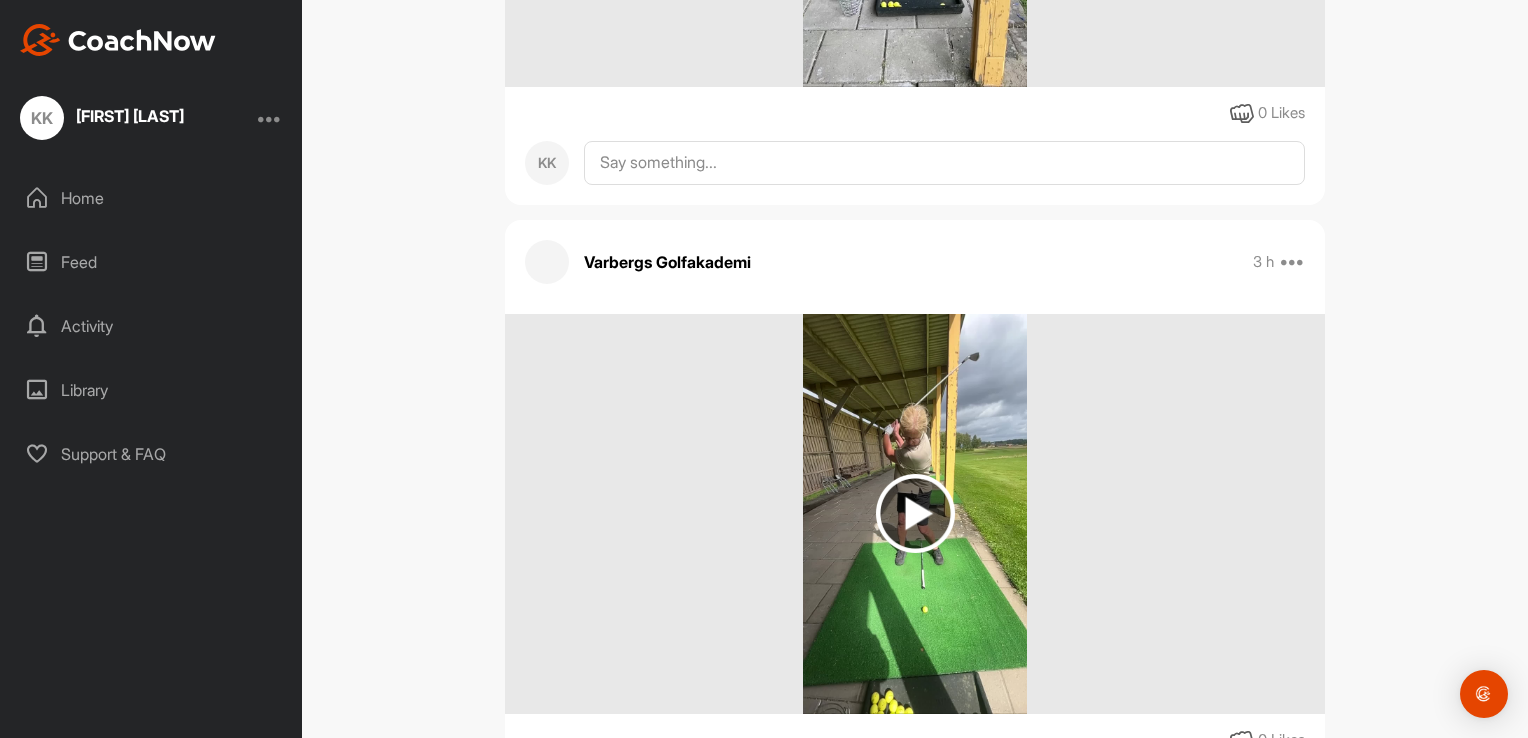 scroll, scrollTop: 1400, scrollLeft: 0, axis: vertical 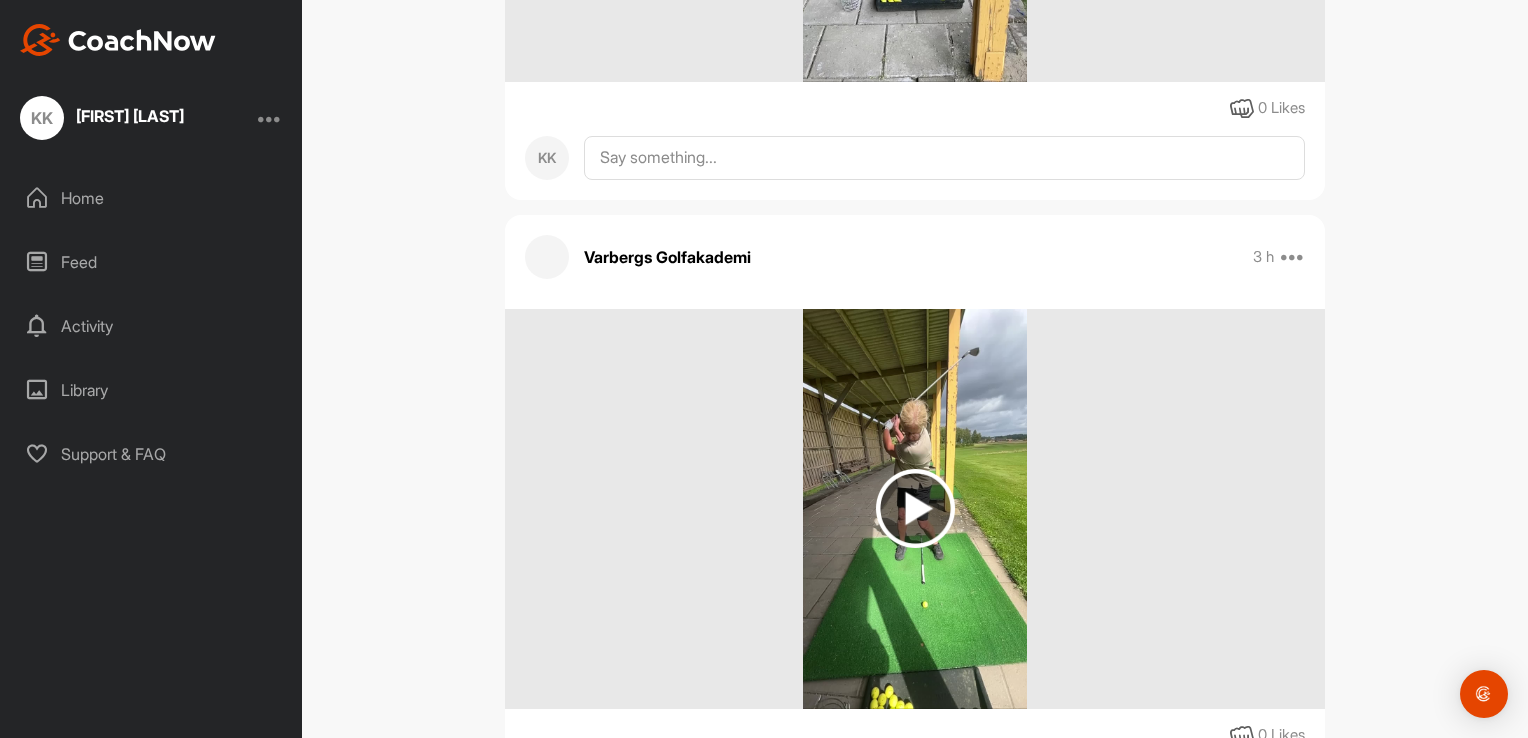 click at bounding box center [915, 508] 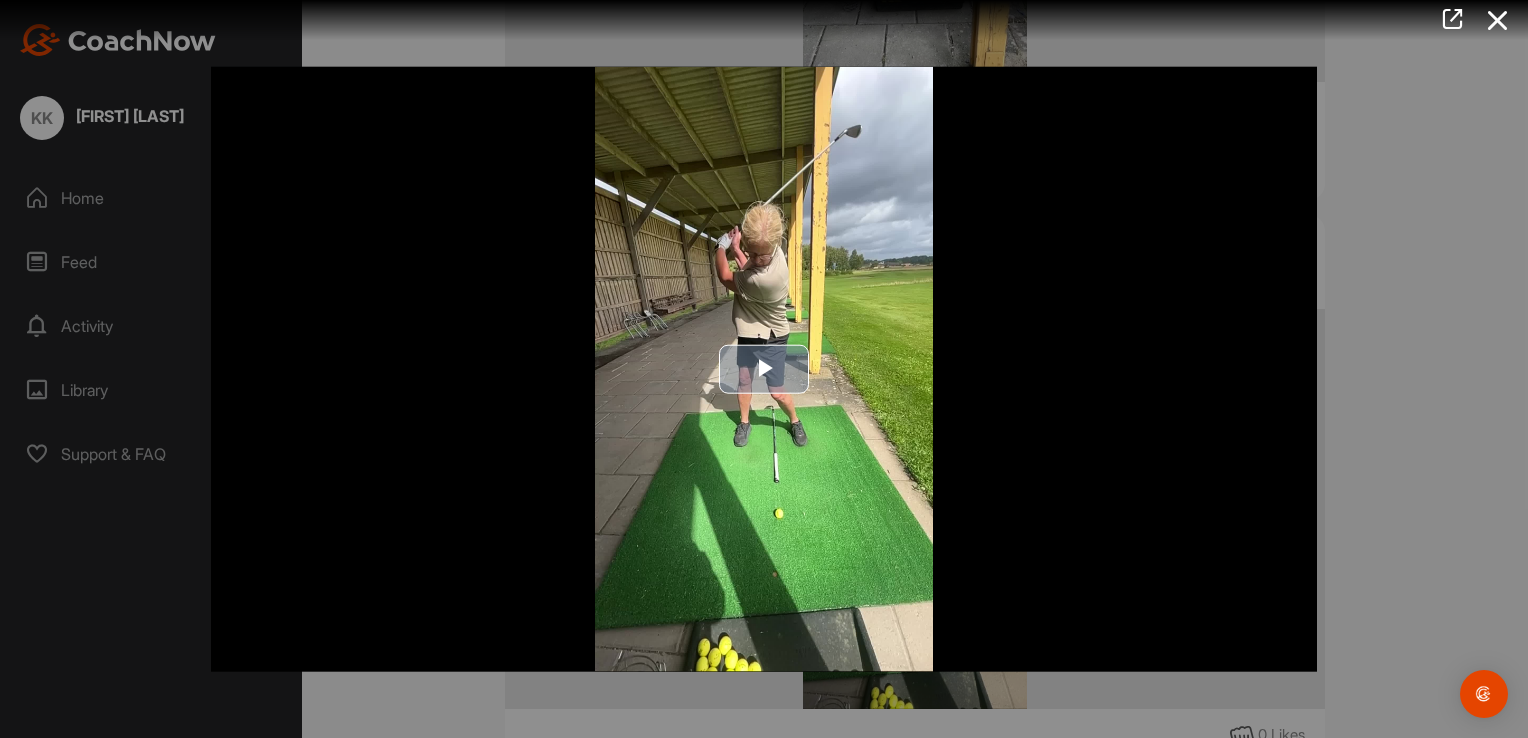 click at bounding box center (764, 369) 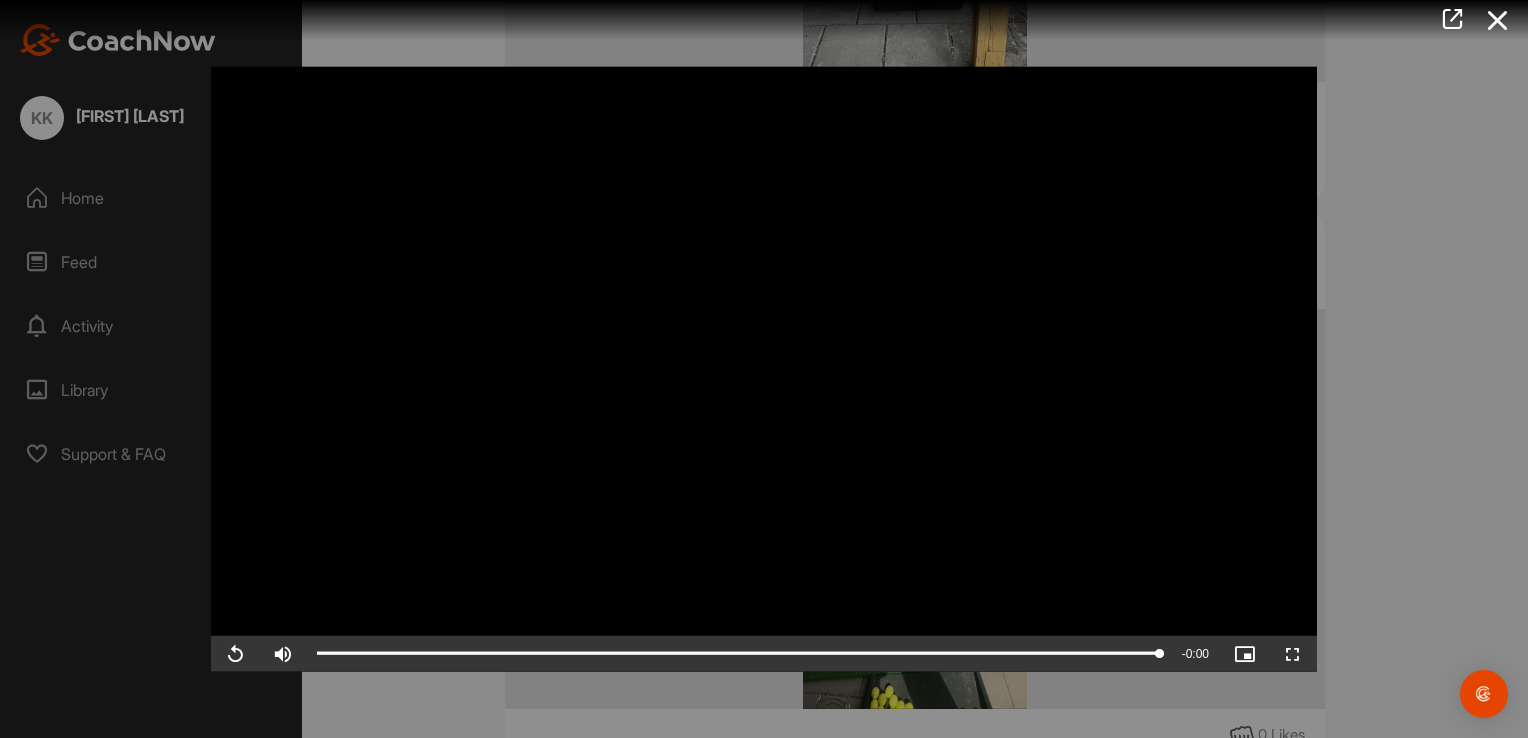 click at bounding box center (764, 369) 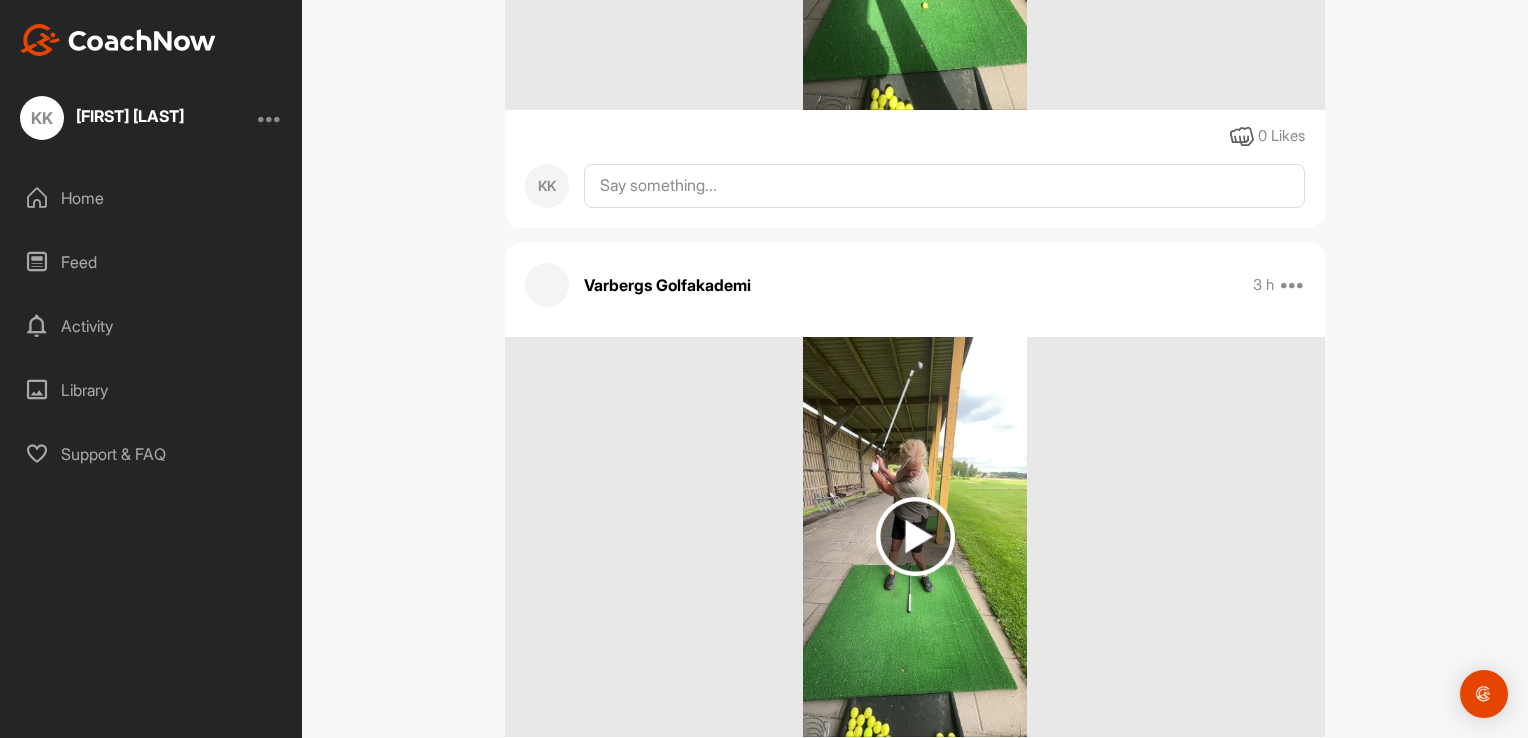 scroll, scrollTop: 2000, scrollLeft: 0, axis: vertical 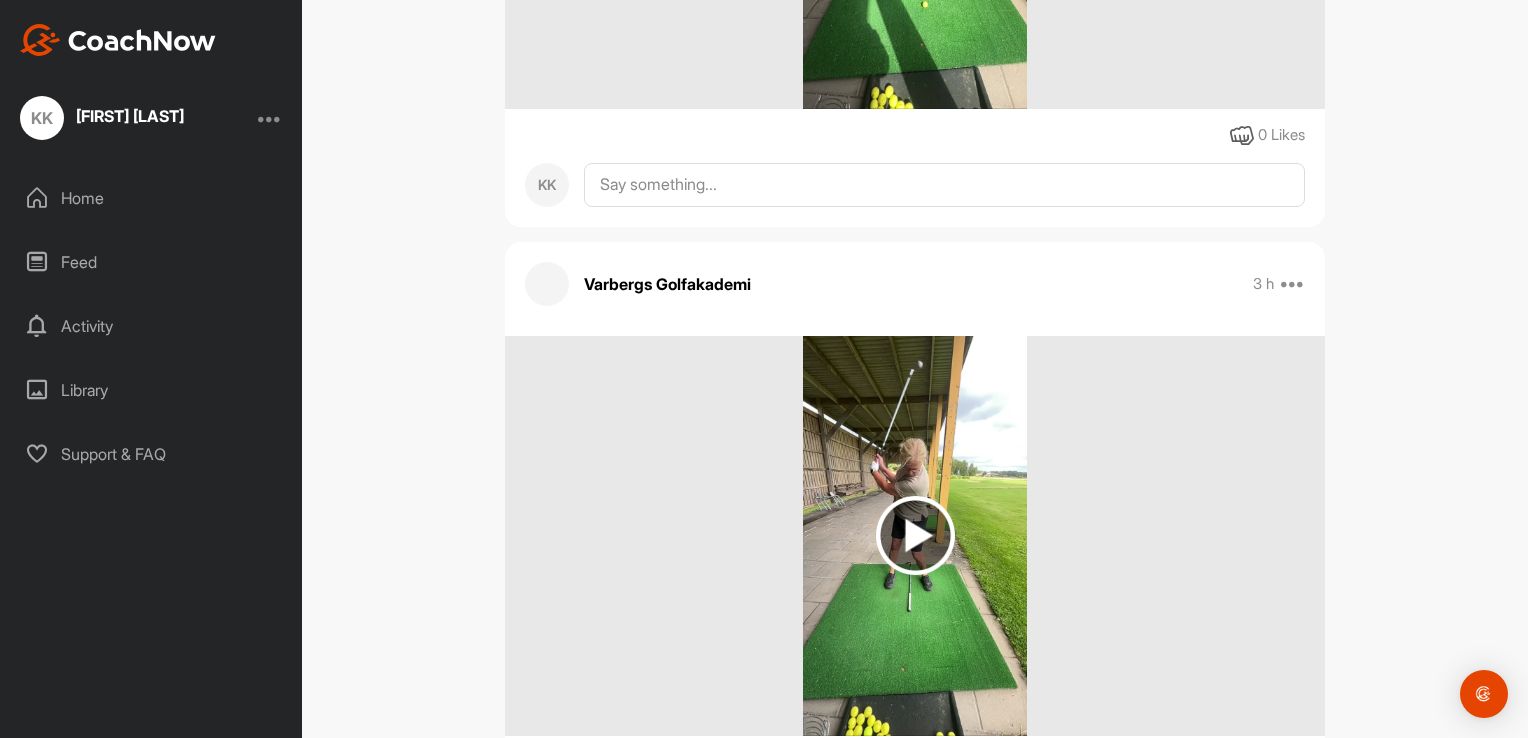 click at bounding box center (915, 535) 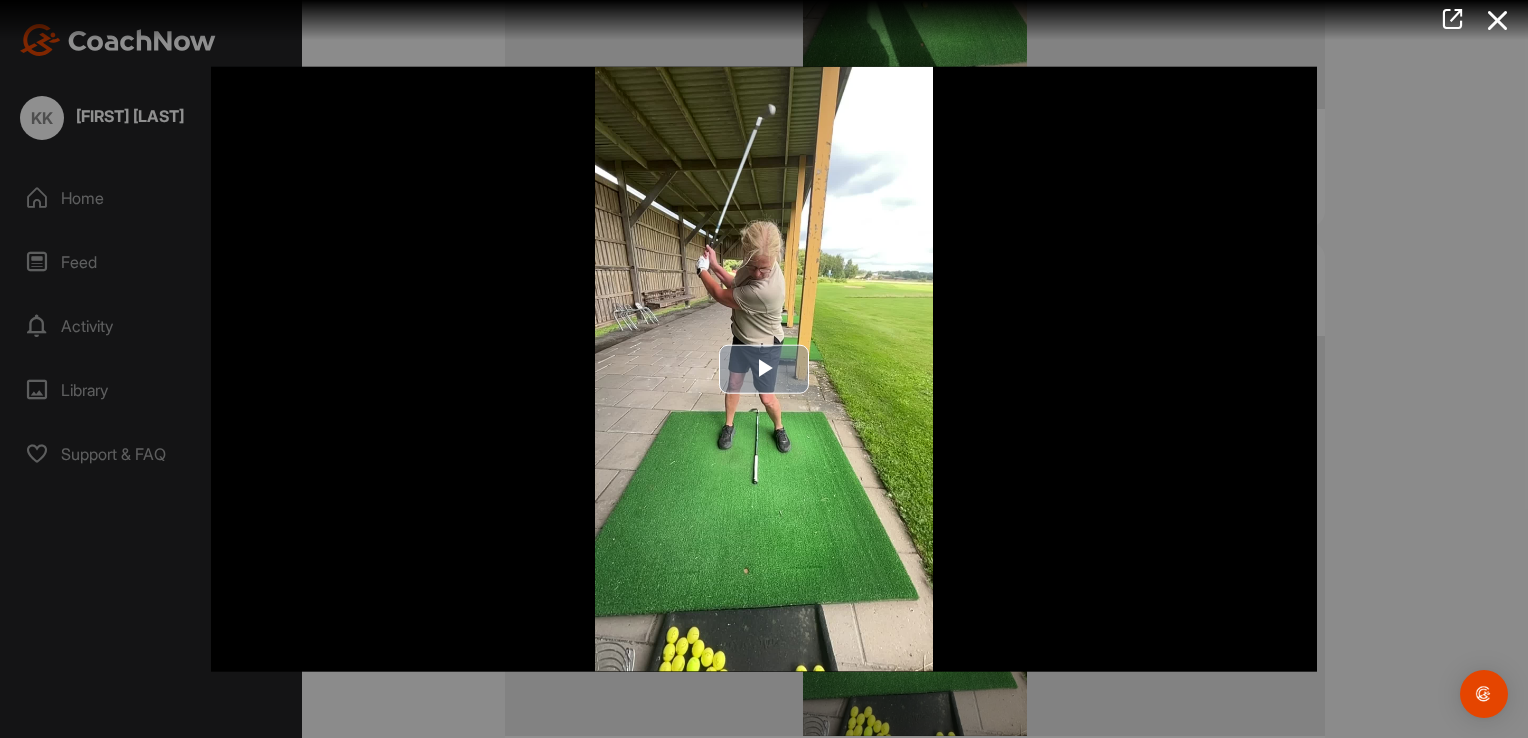 click at bounding box center [764, 369] 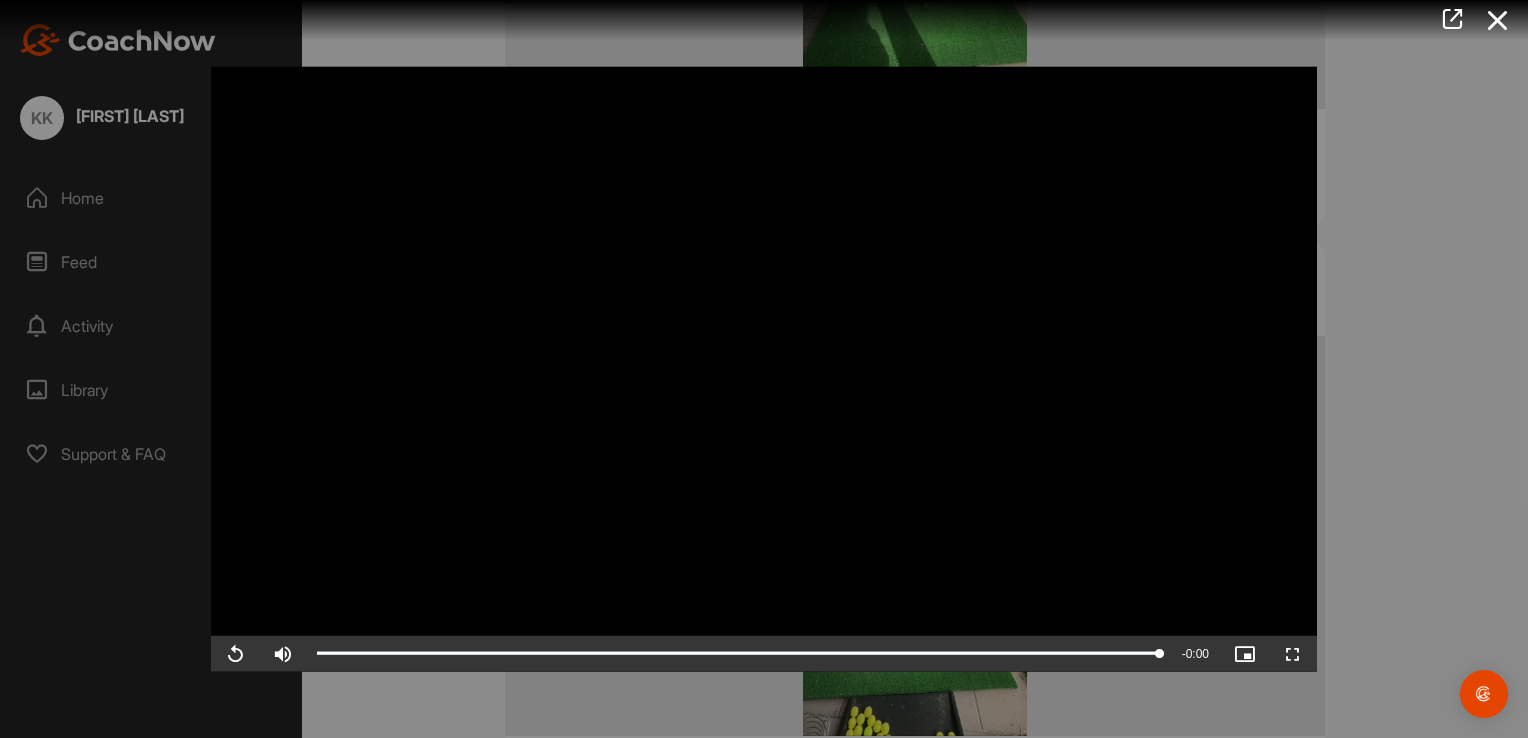 click at bounding box center [764, 369] 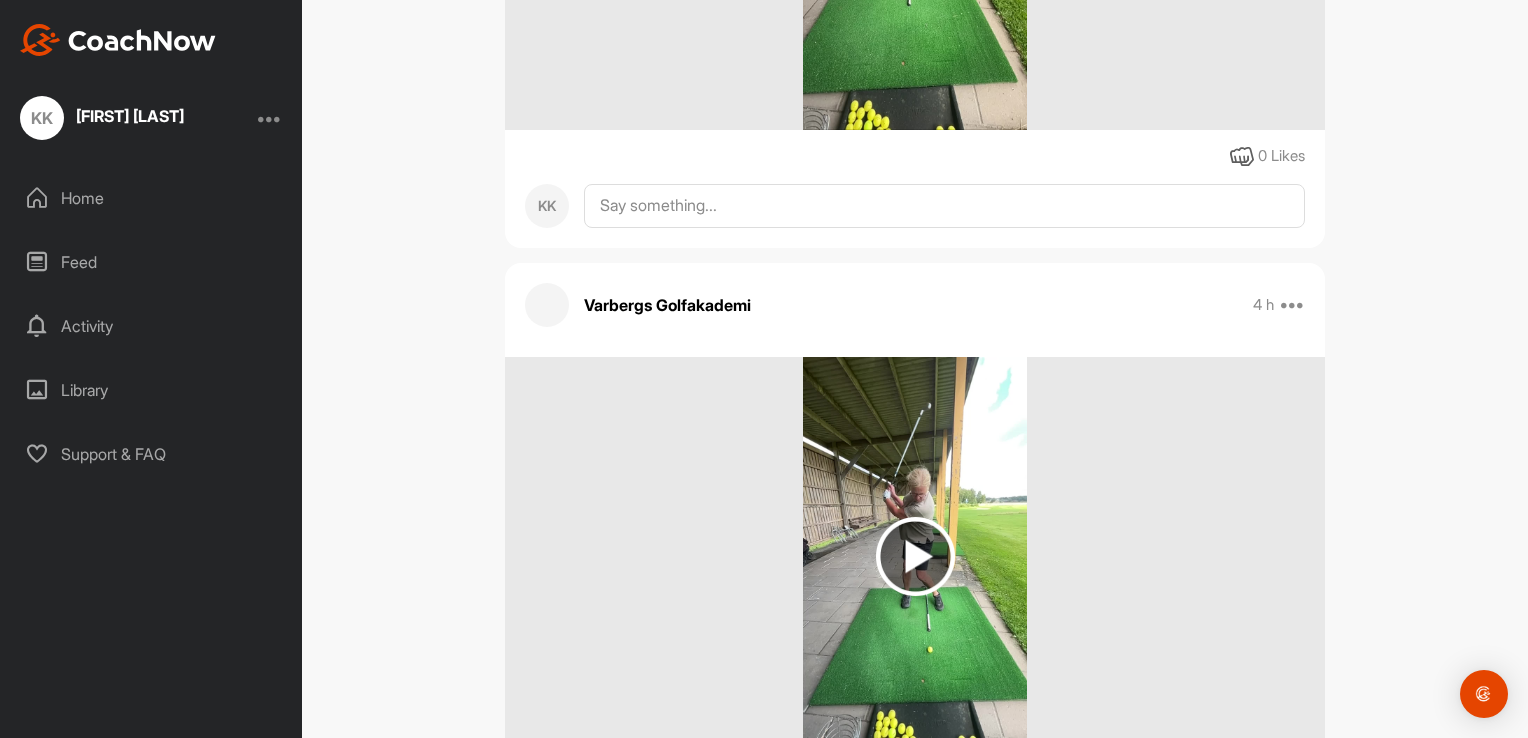 scroll, scrollTop: 2700, scrollLeft: 0, axis: vertical 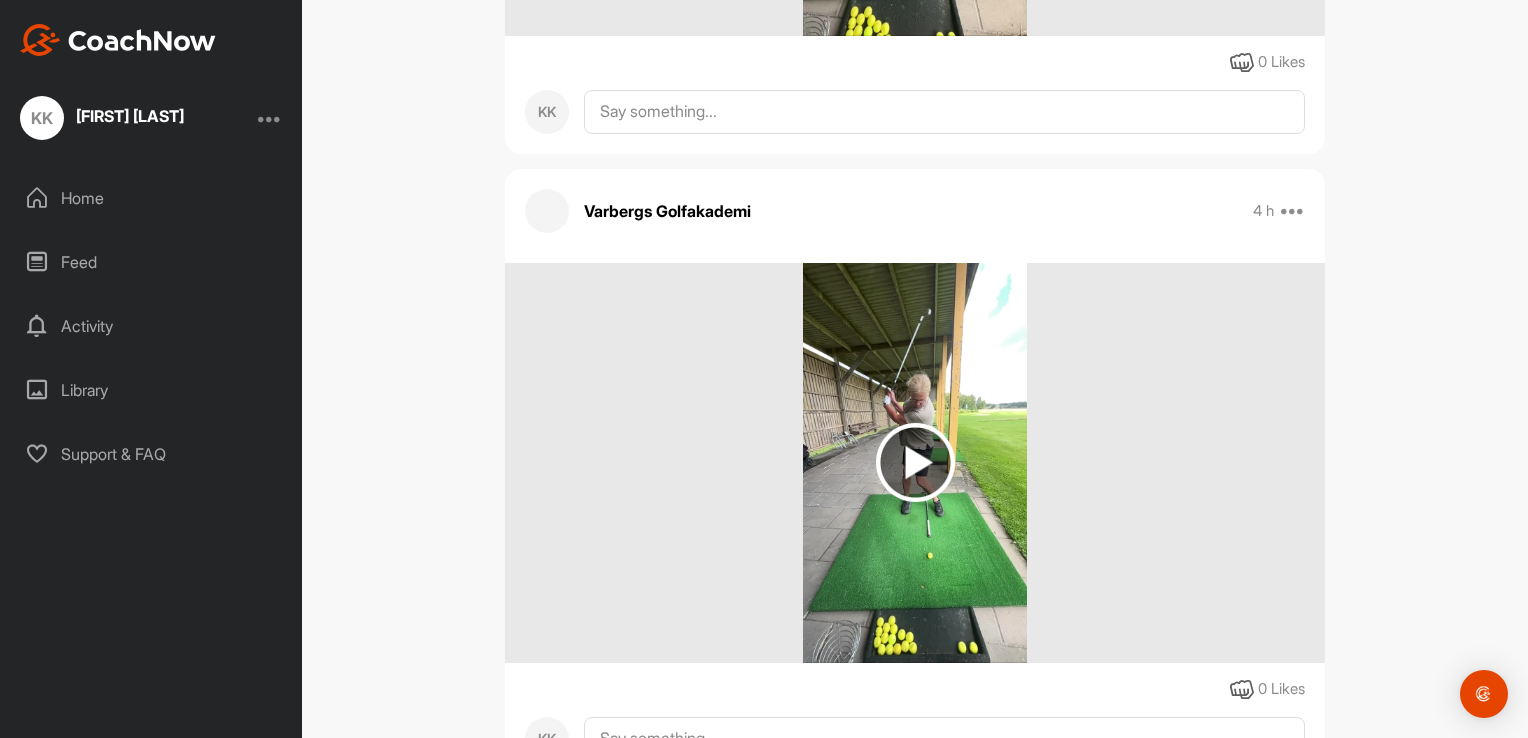 click at bounding box center [915, 462] 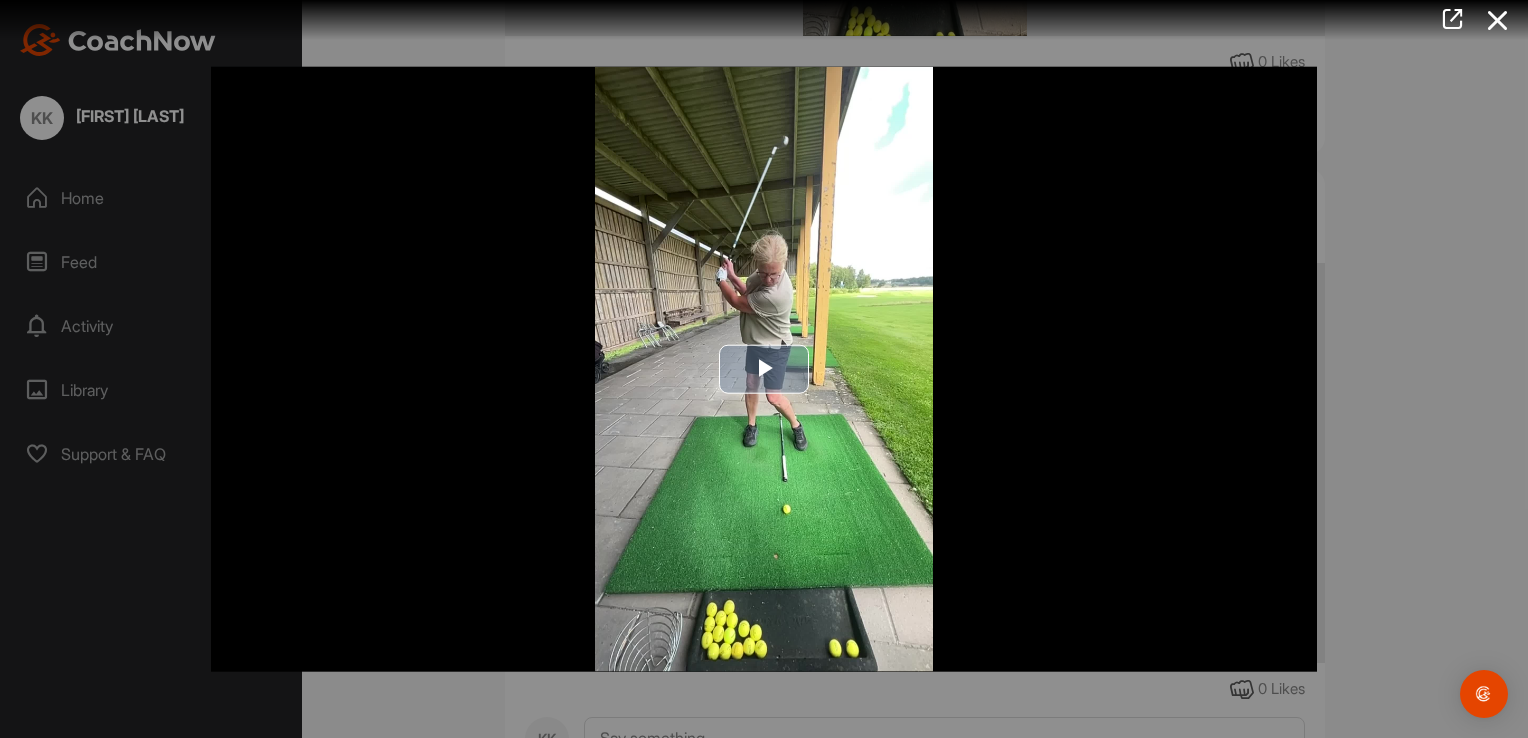 click at bounding box center [764, 369] 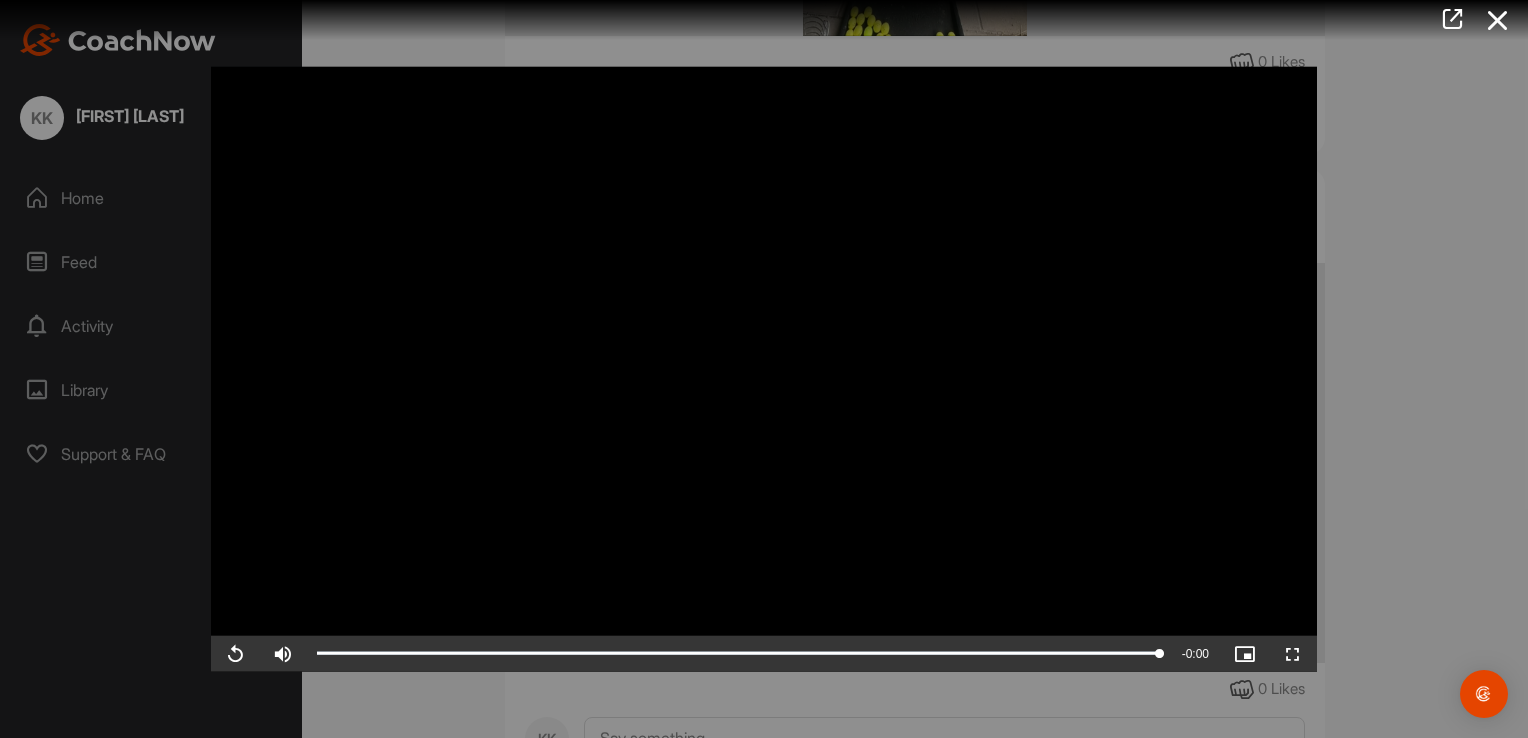 click at bounding box center (764, 369) 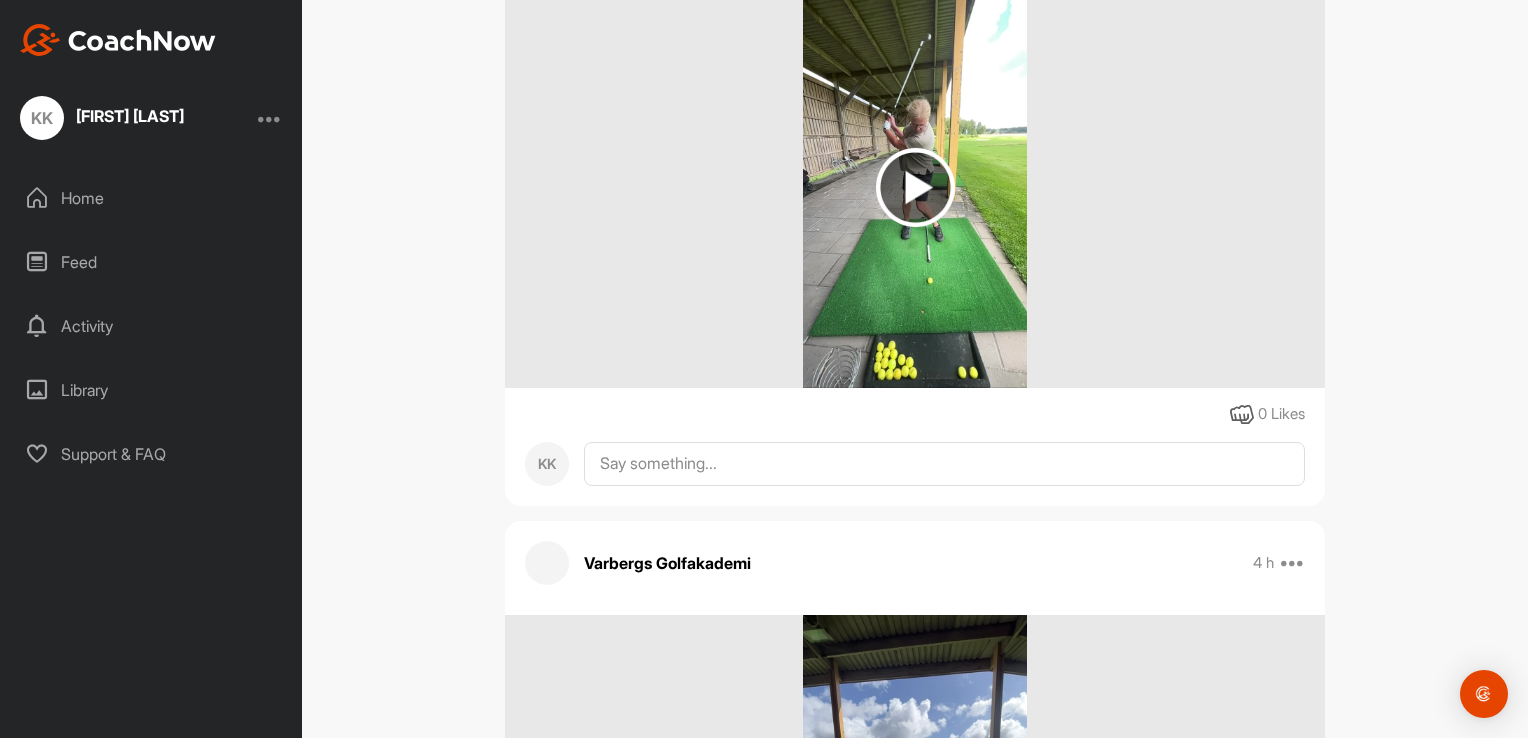 scroll, scrollTop: 3200, scrollLeft: 0, axis: vertical 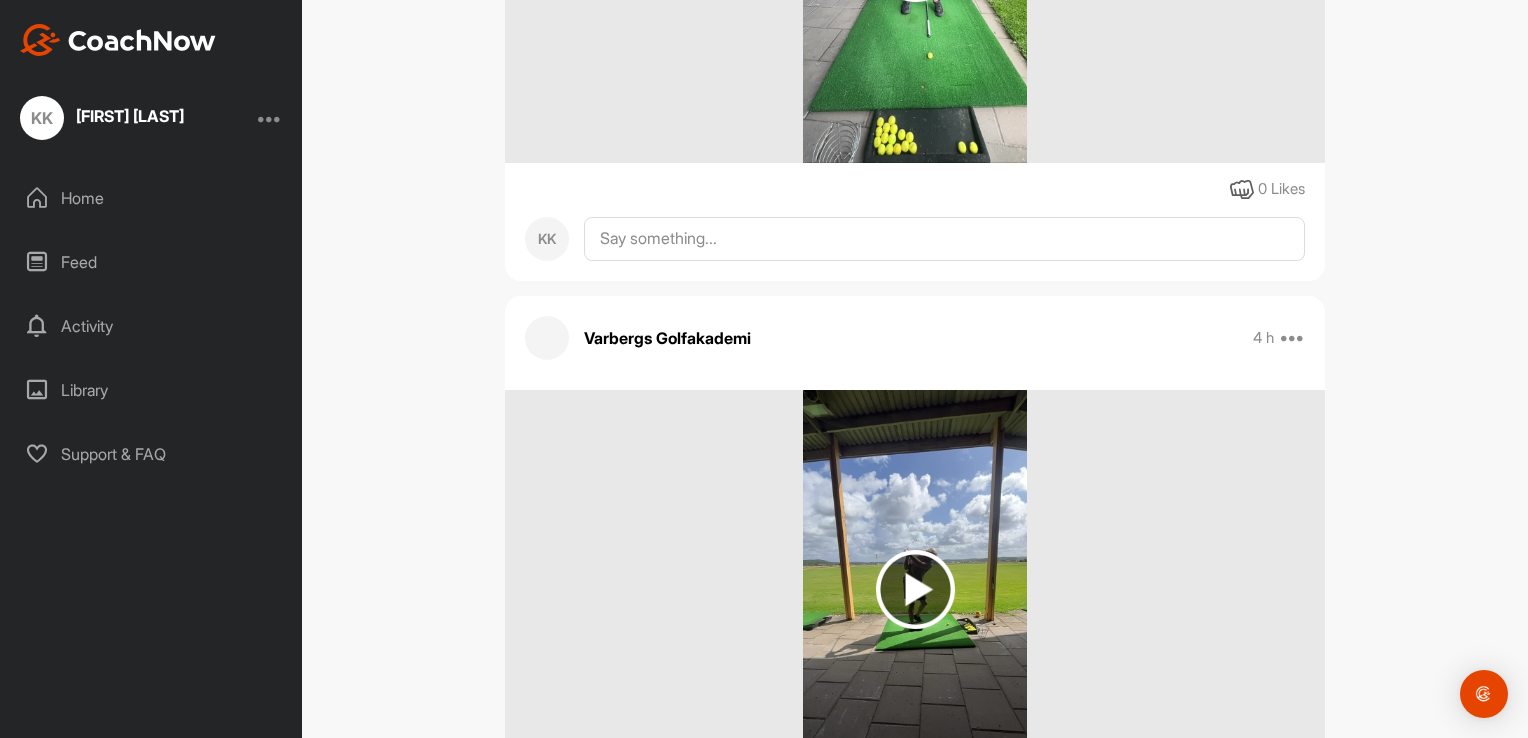 click at bounding box center (915, 589) 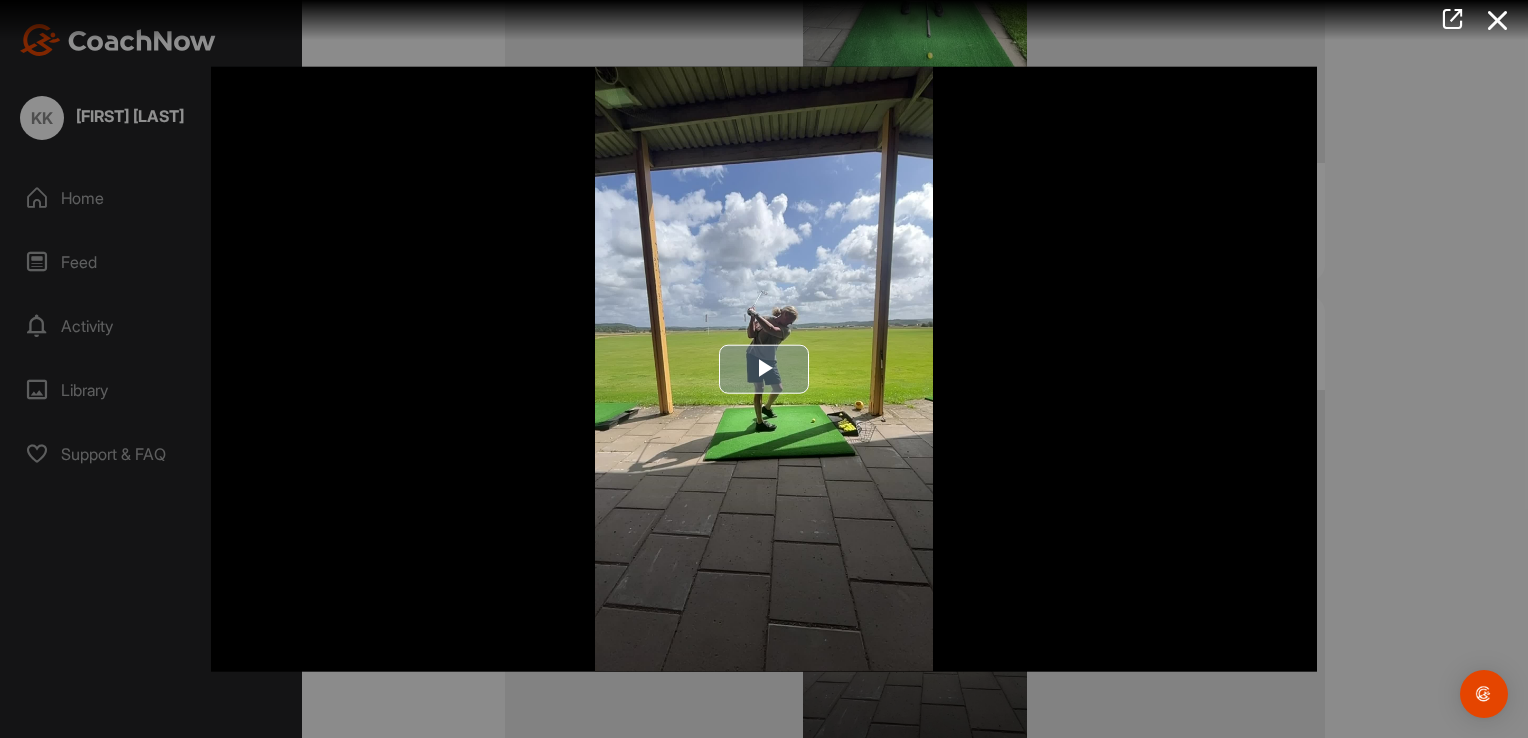 click at bounding box center (764, 369) 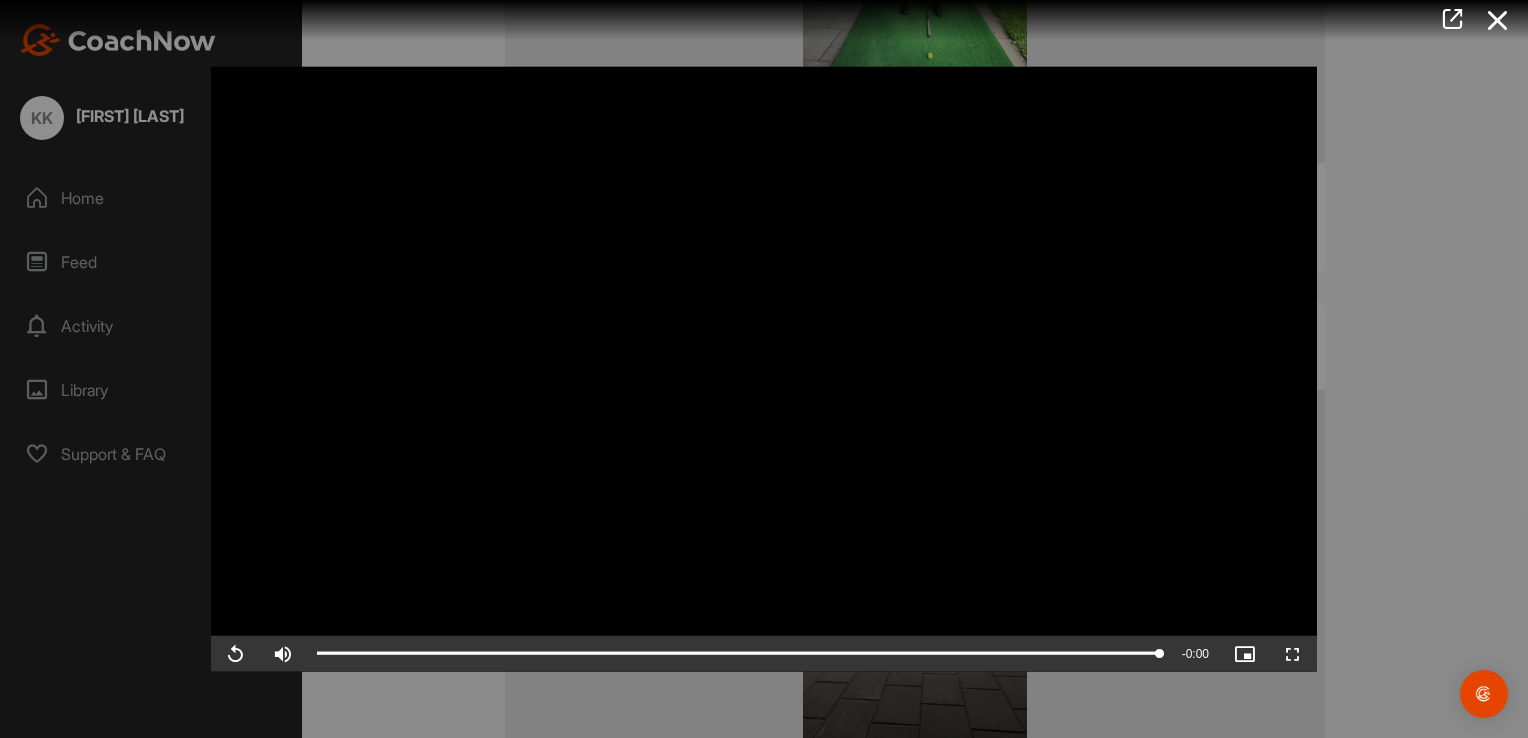 click at bounding box center [764, 369] 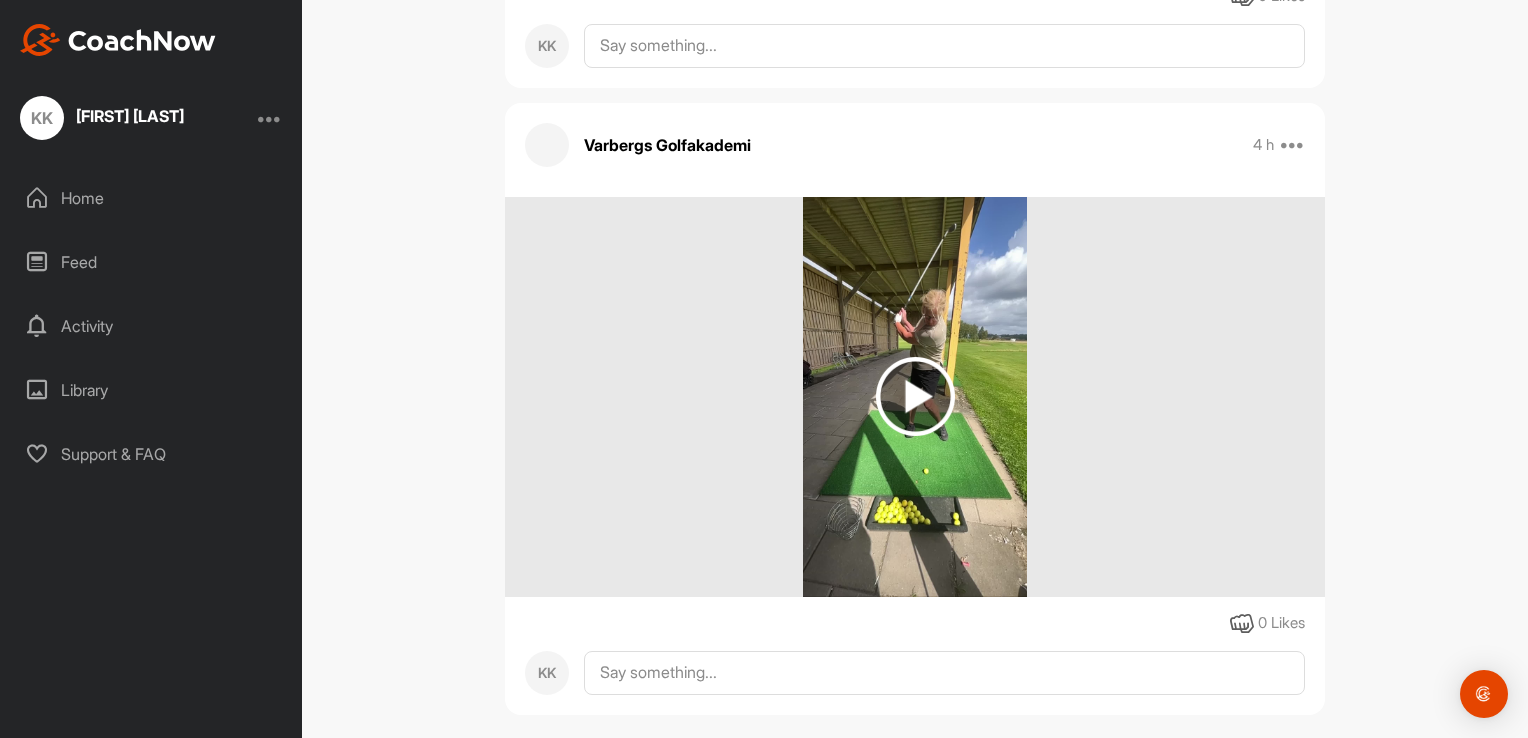 scroll, scrollTop: 4056, scrollLeft: 0, axis: vertical 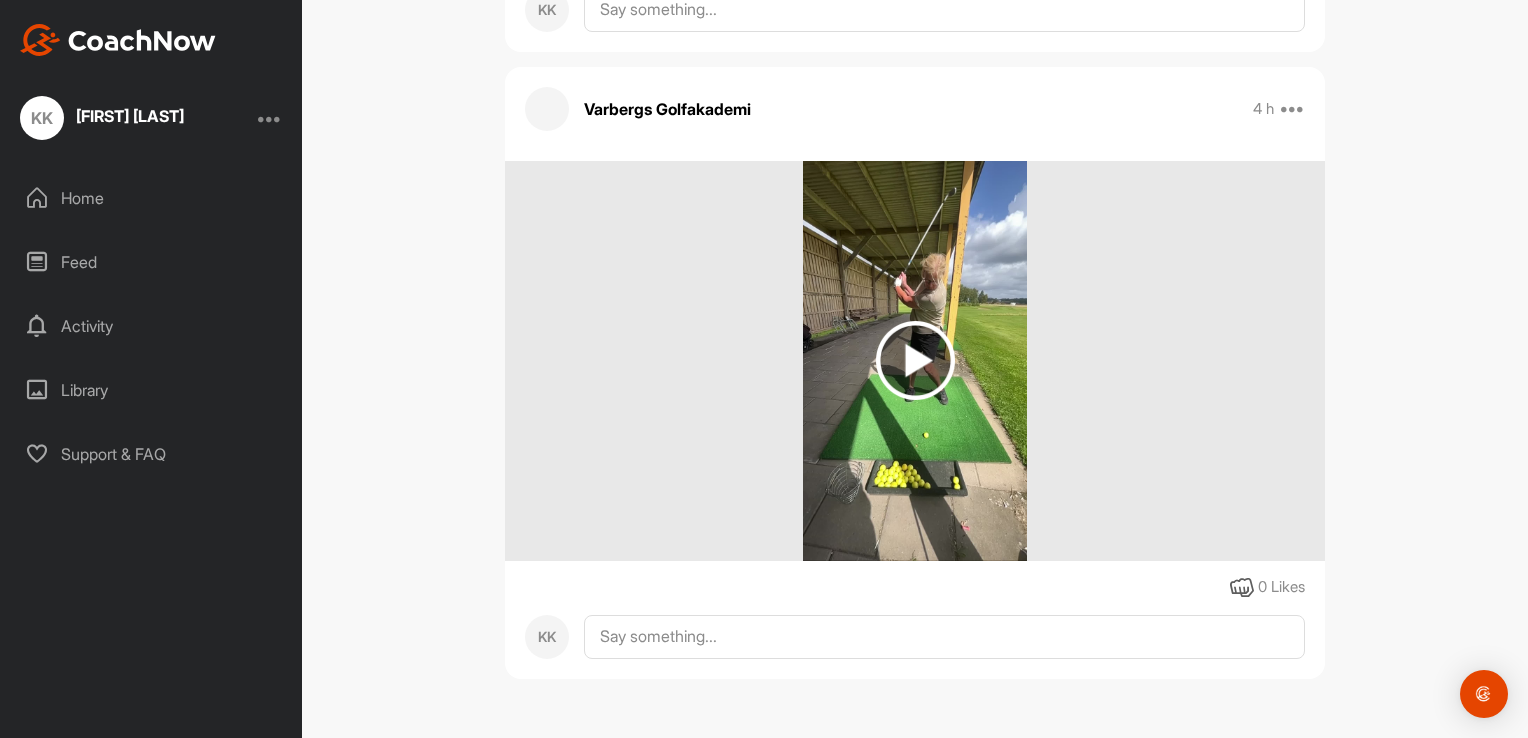 click at bounding box center [915, 360] 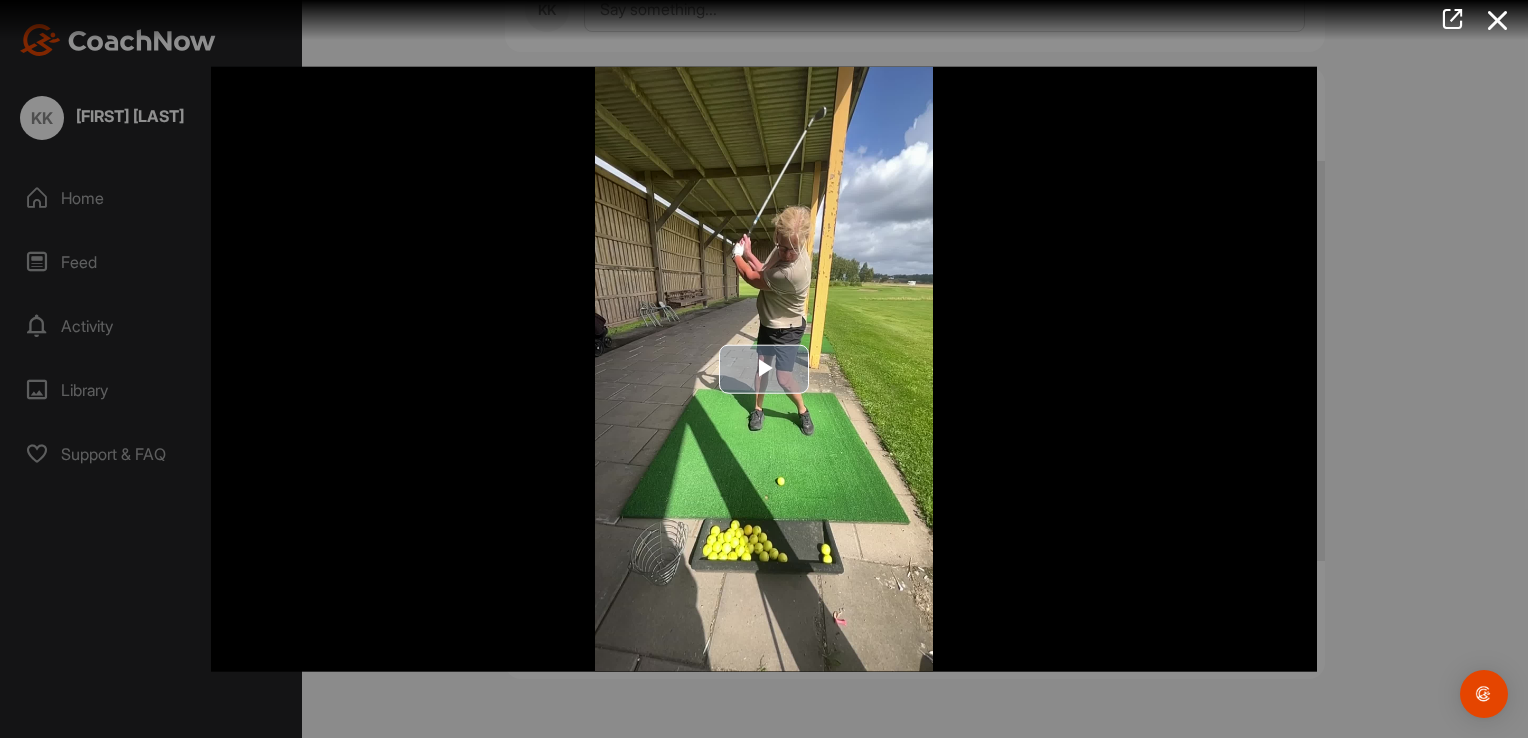 click at bounding box center [764, 369] 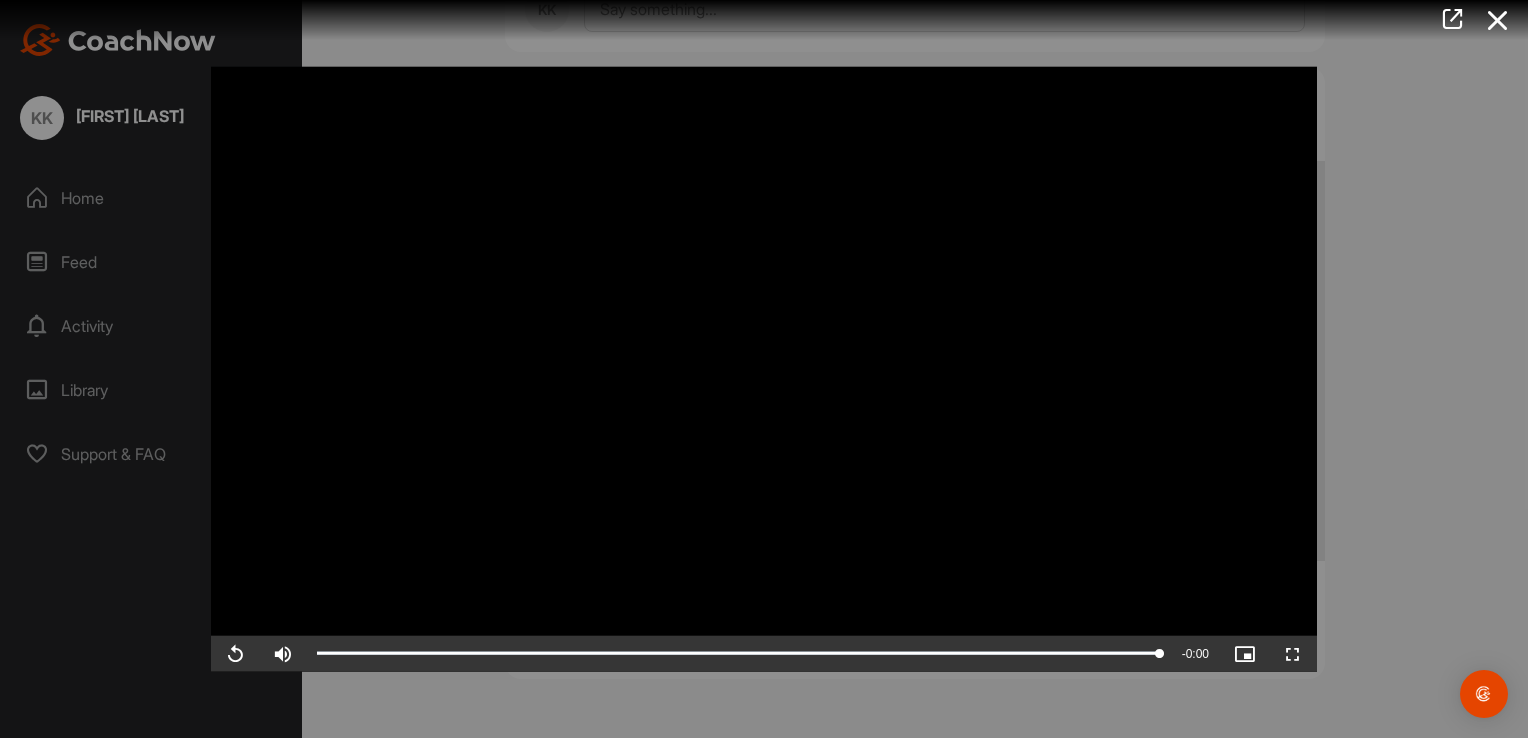 click at bounding box center (764, 369) 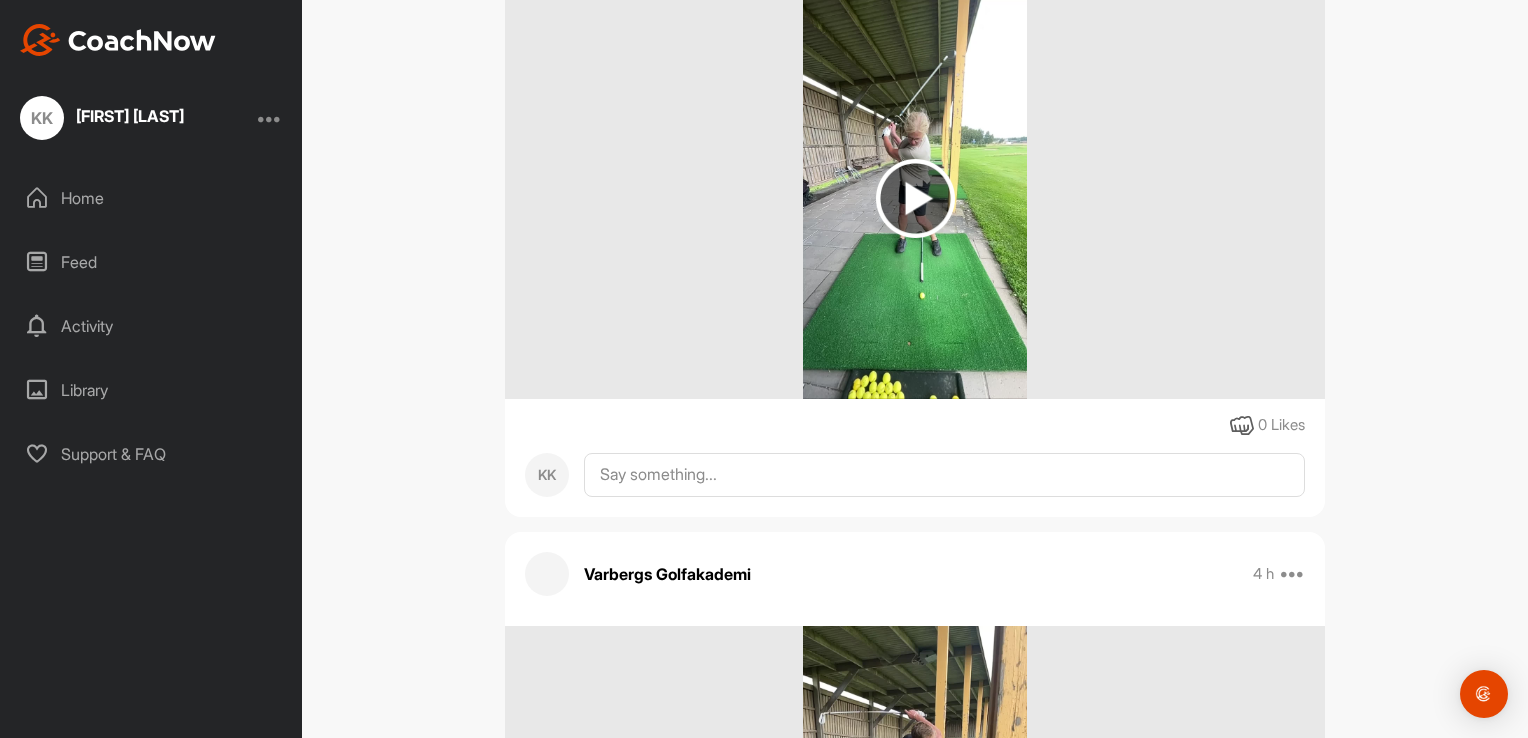 scroll, scrollTop: 0, scrollLeft: 0, axis: both 